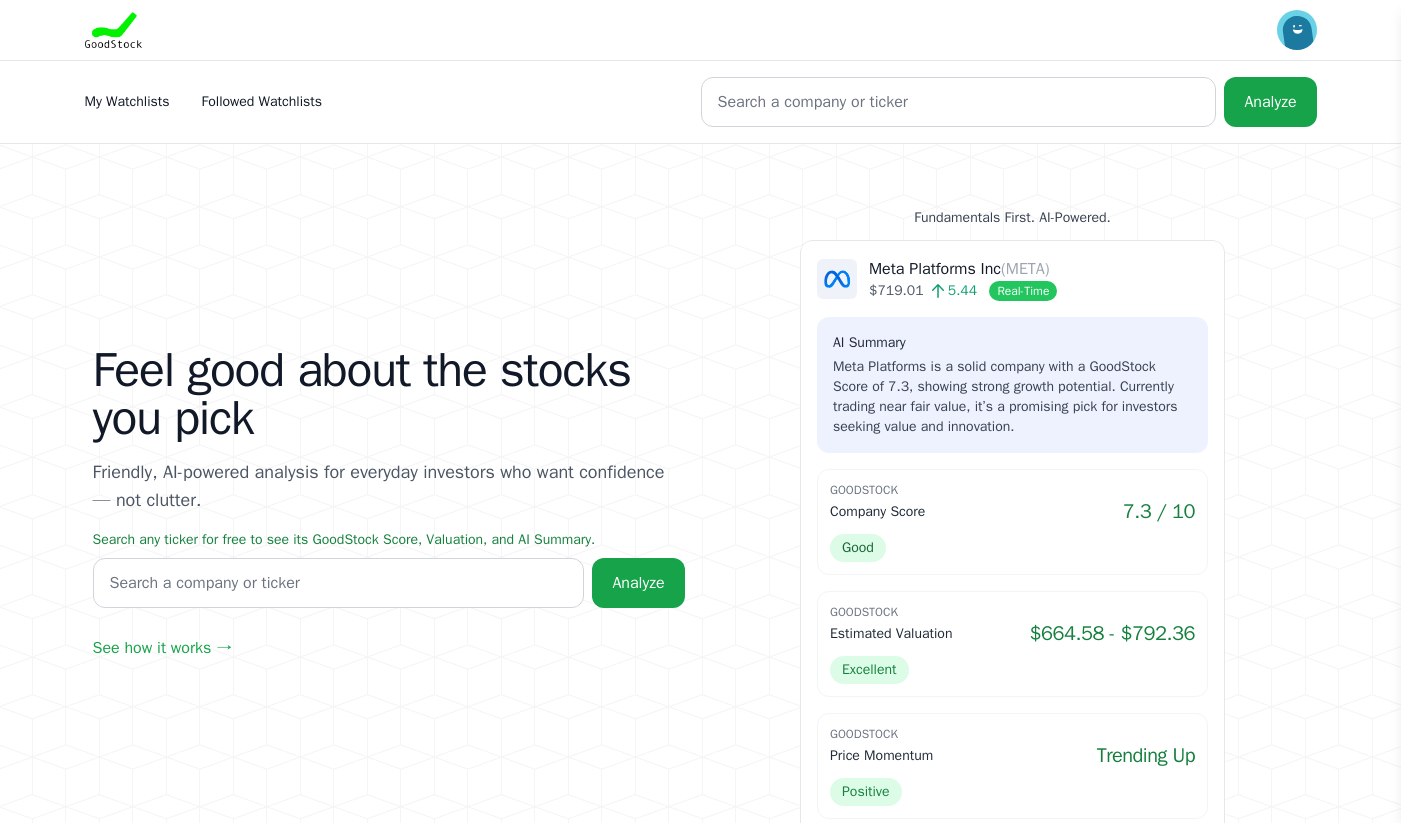 scroll, scrollTop: 0, scrollLeft: 0, axis: both 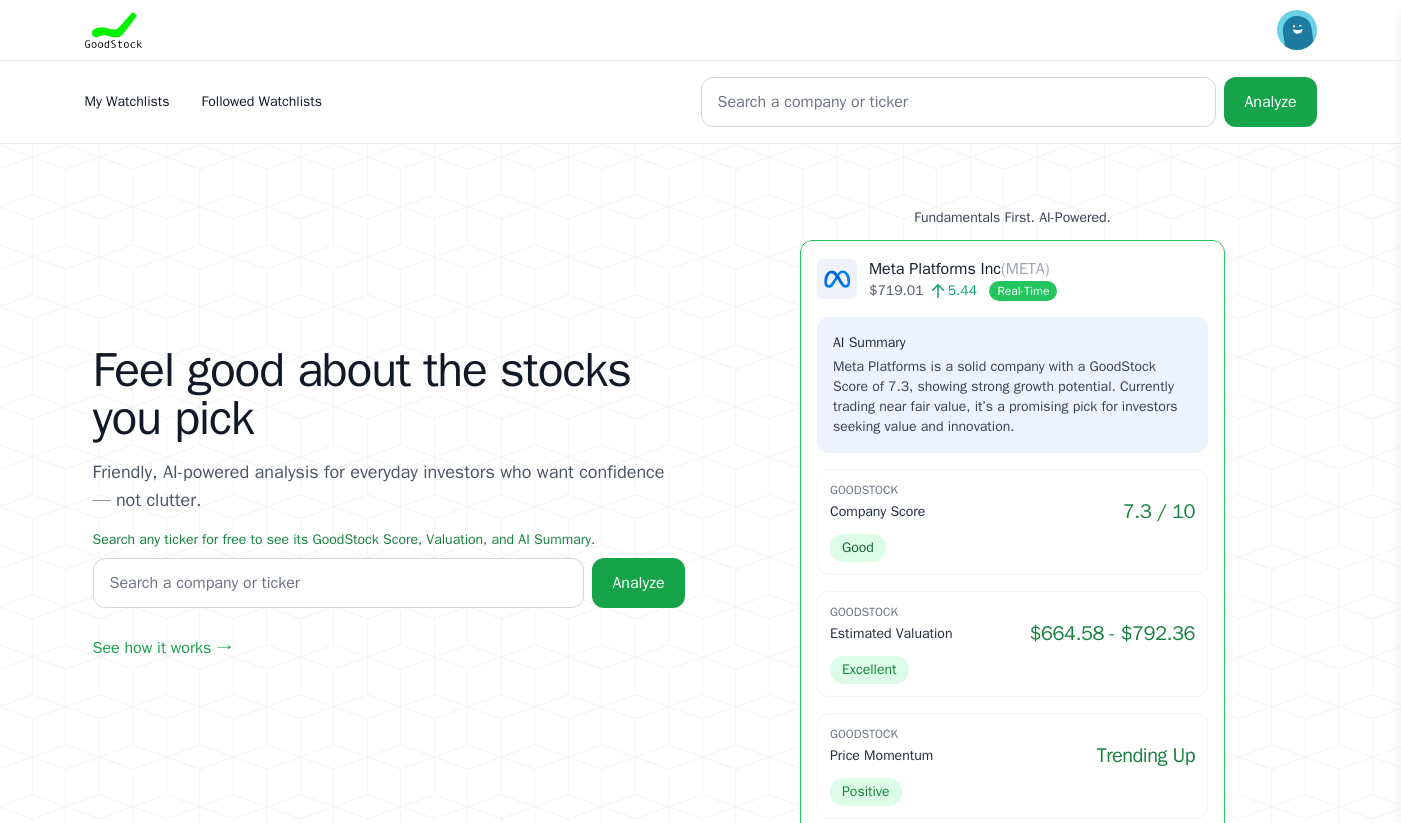 click on "Meta Platforms Inc  (META)
$719.01
5.44
Real-Time
AI Summary
Meta Platforms is a solid company with a GoodStock Score of 7.3, showing strong growth potential. Currently trading near fair value, it’s a promising pick for investors seeking value and innovation.
GoodStock
Company Score
7.3 / 10" at bounding box center (1012, 542) 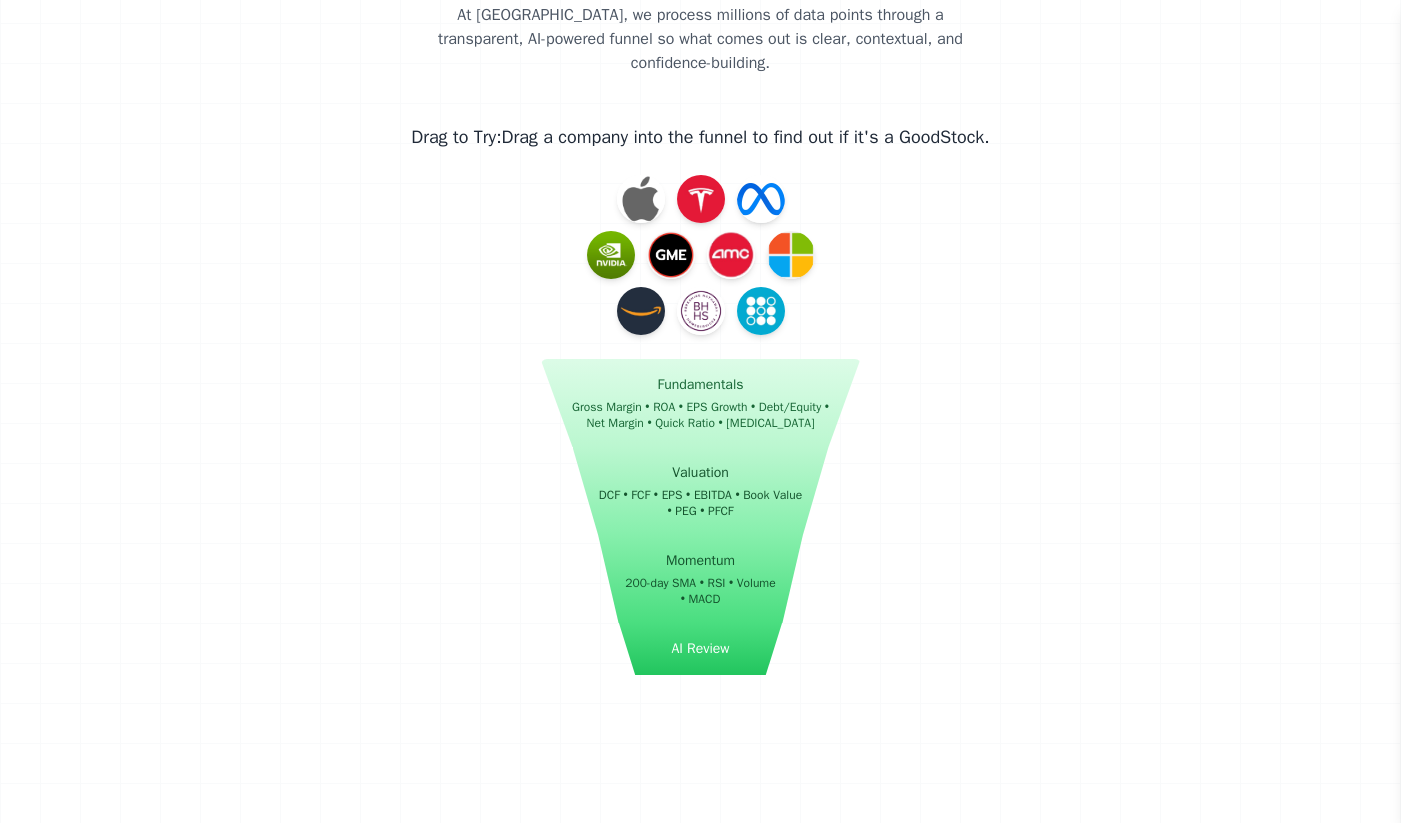 scroll, scrollTop: 1898, scrollLeft: 0, axis: vertical 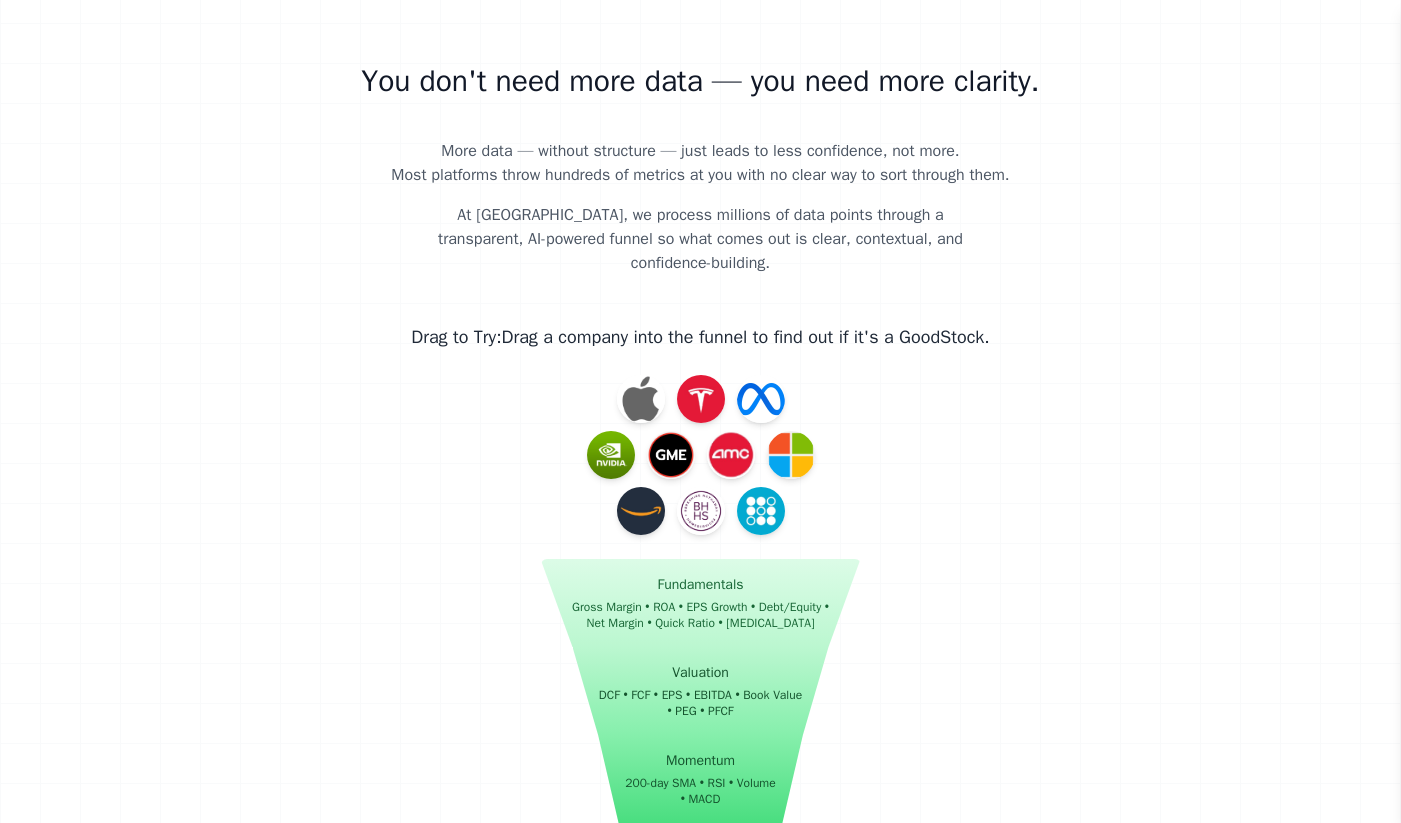 click at bounding box center [731, 455] 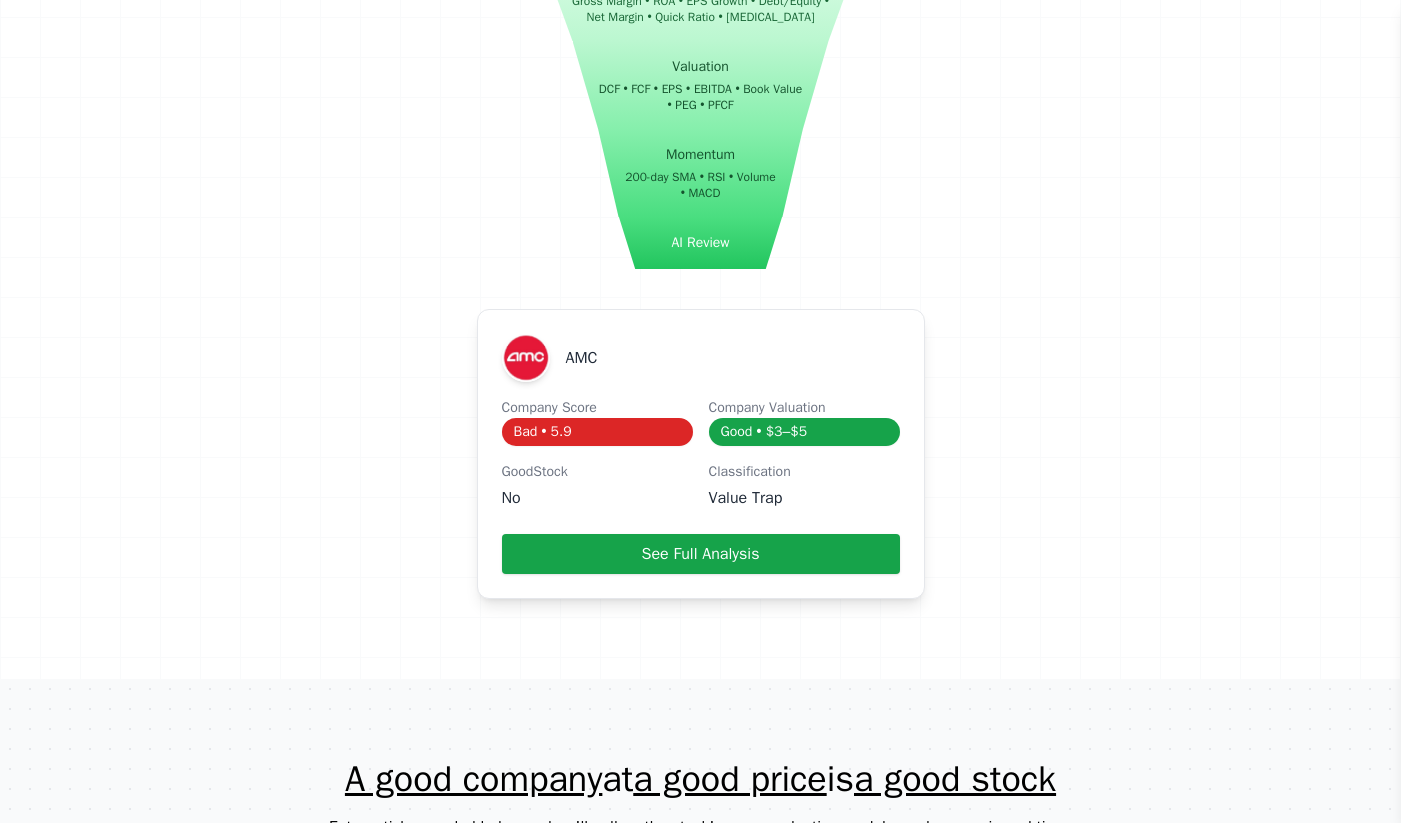 scroll, scrollTop: 2509, scrollLeft: 0, axis: vertical 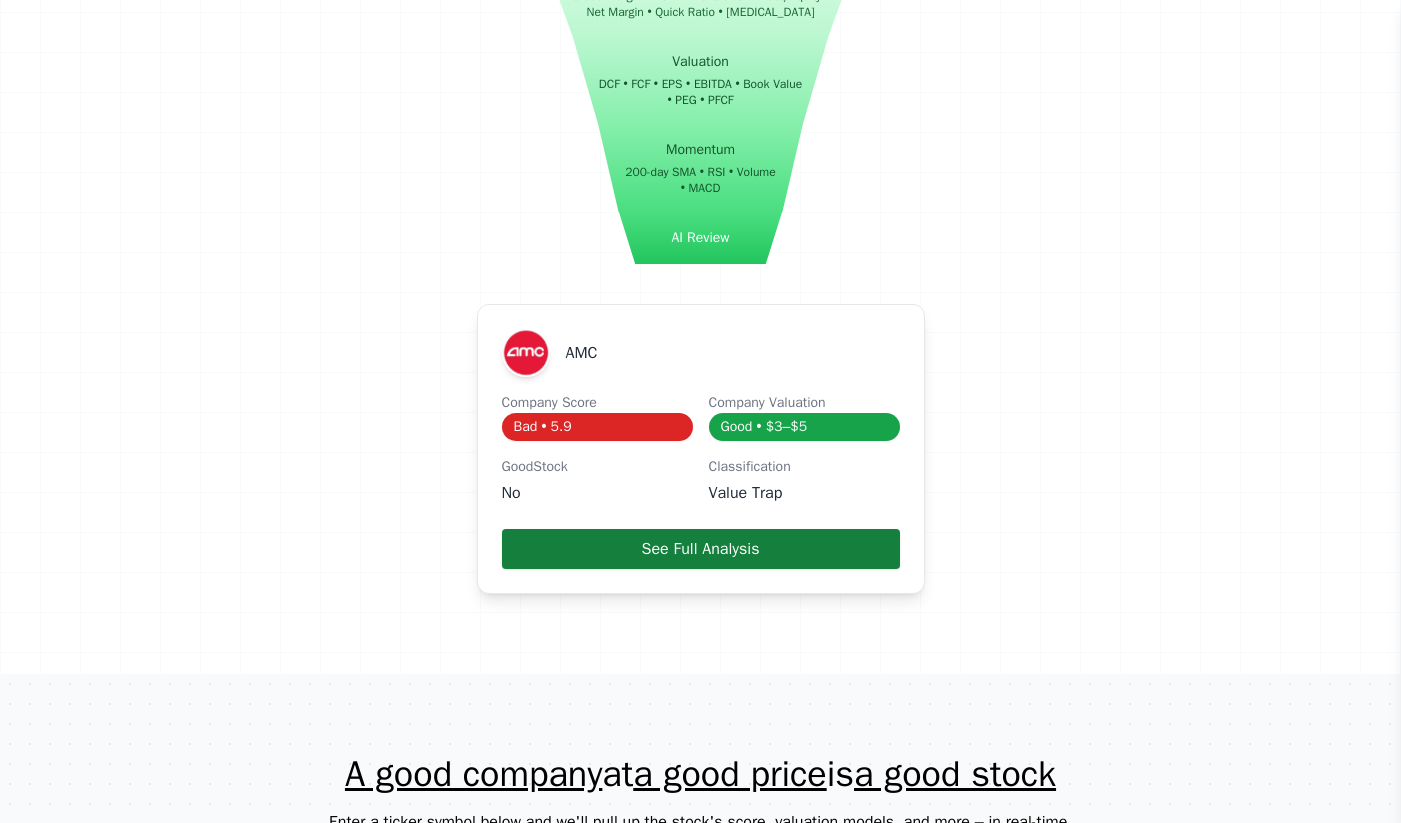click on "See
Full Analysis" at bounding box center [701, 549] 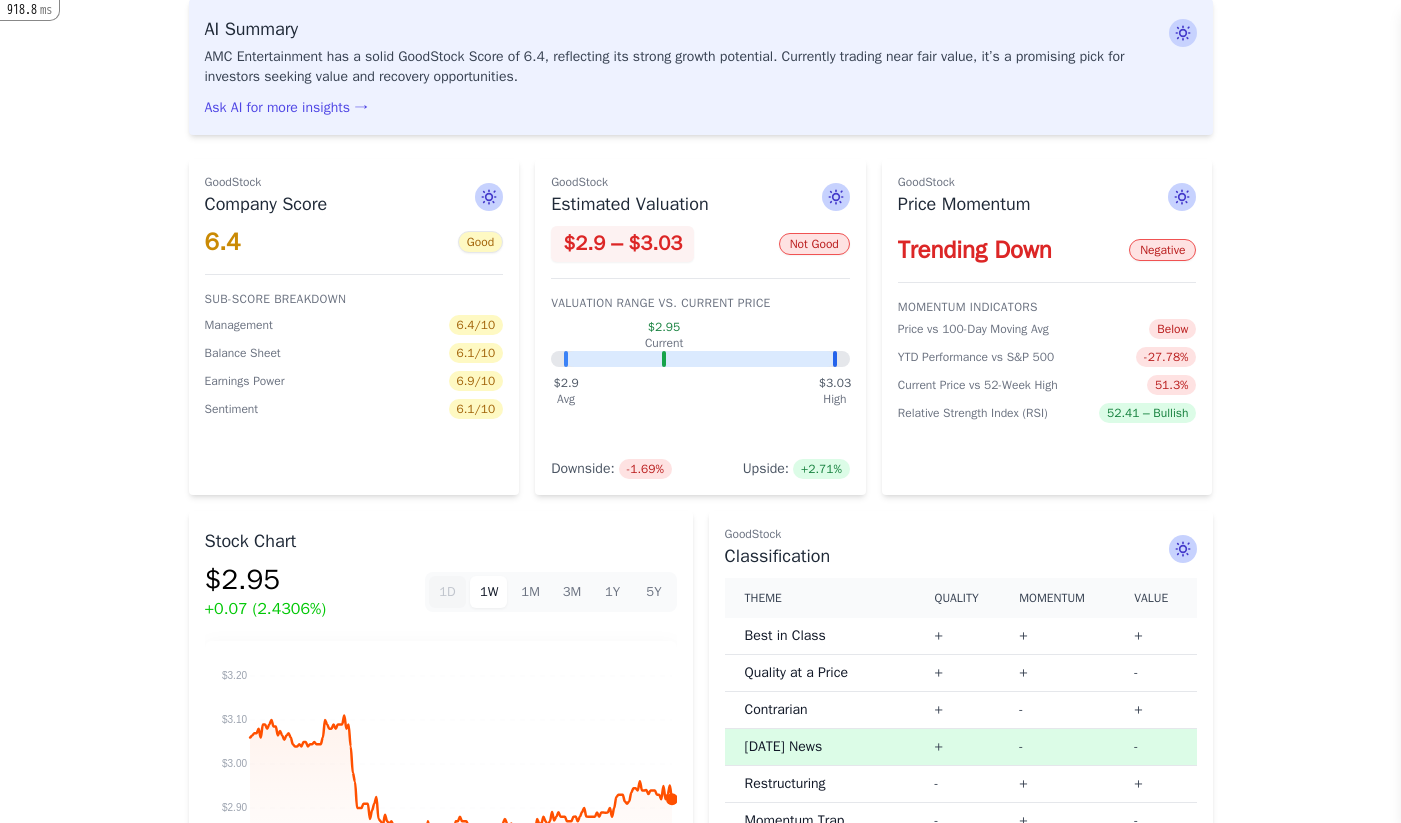 scroll, scrollTop: 0, scrollLeft: 0, axis: both 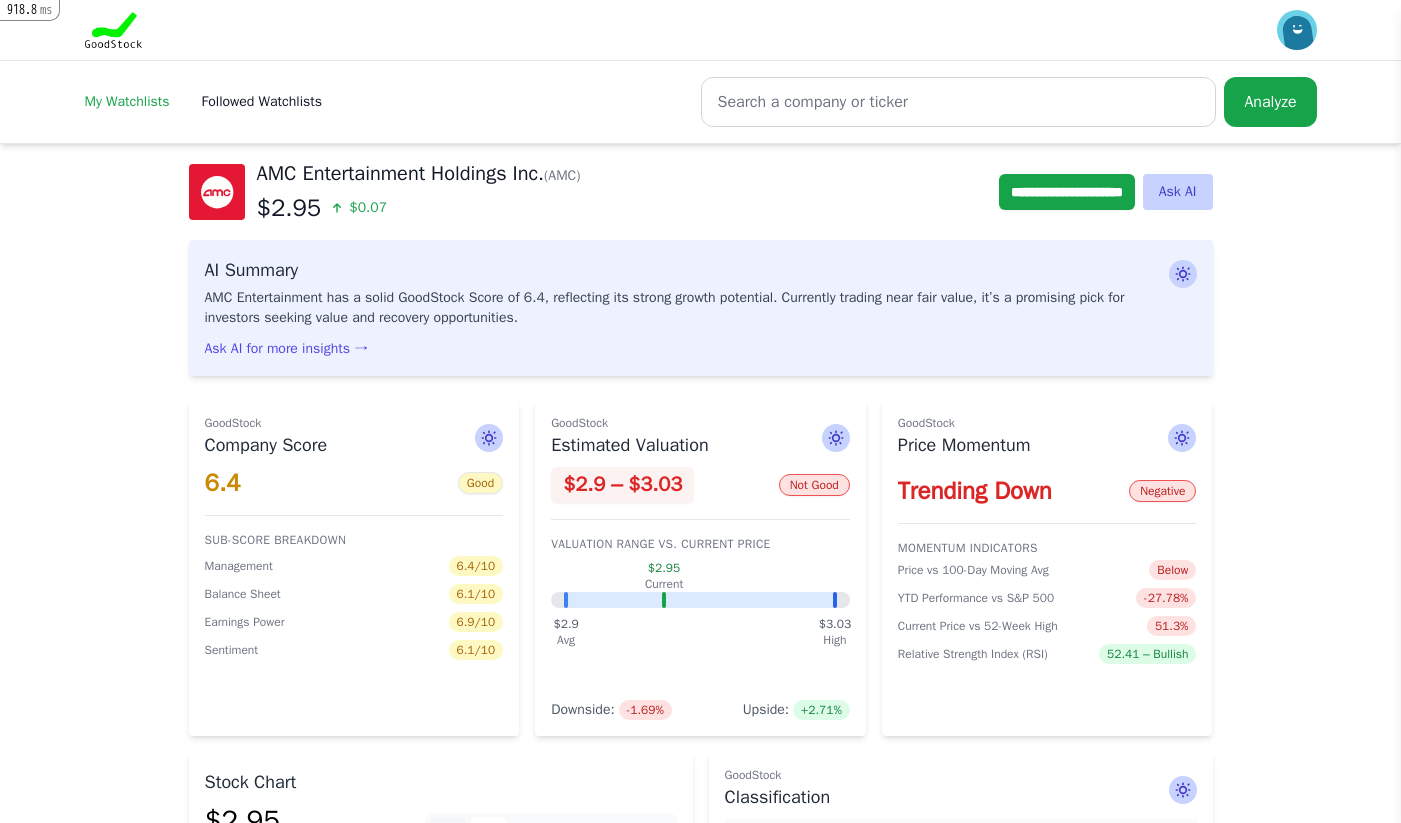 click on "My Watchlists" at bounding box center (127, 101) 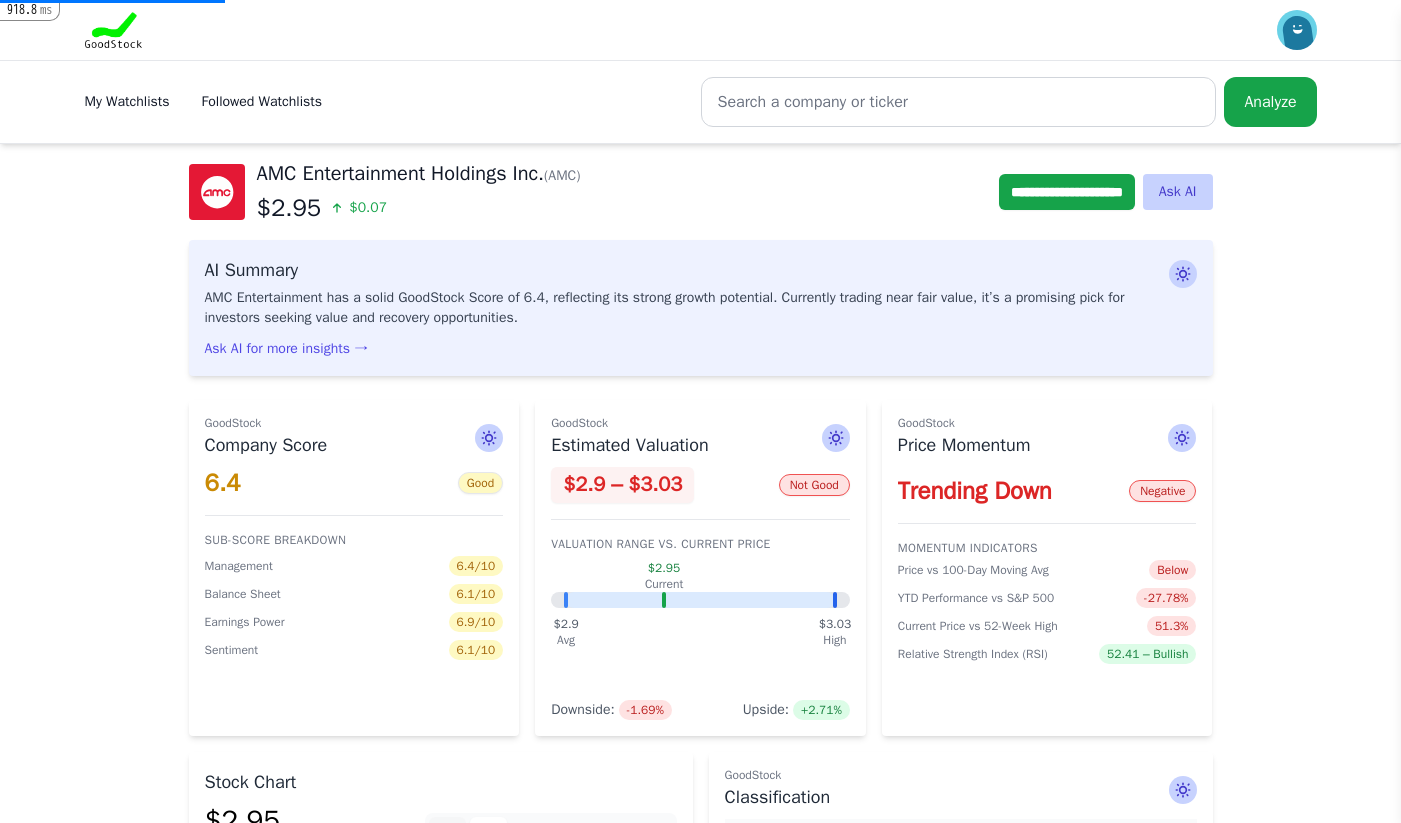 click on "**********" at bounding box center [700, 1043] 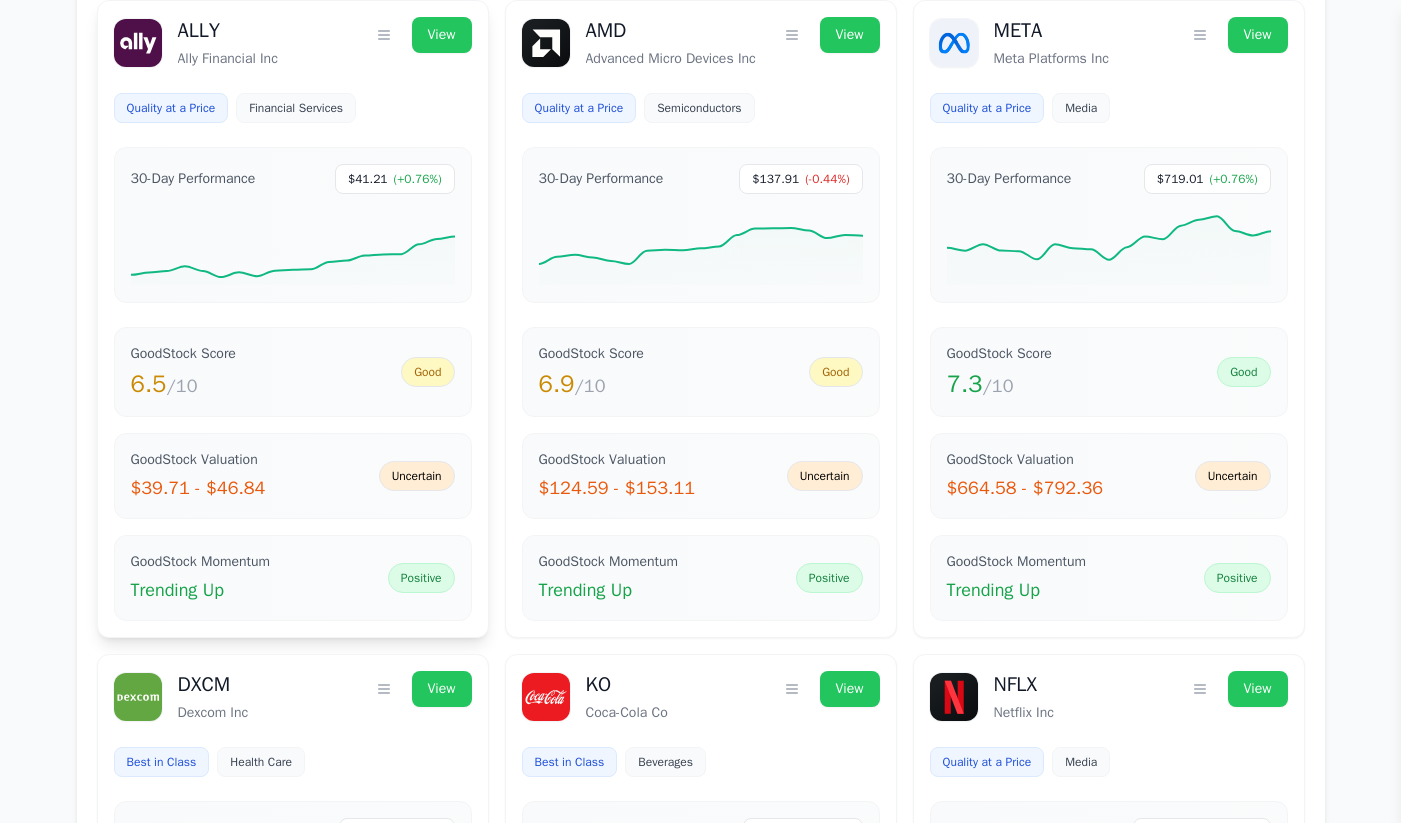 scroll, scrollTop: 2514, scrollLeft: 0, axis: vertical 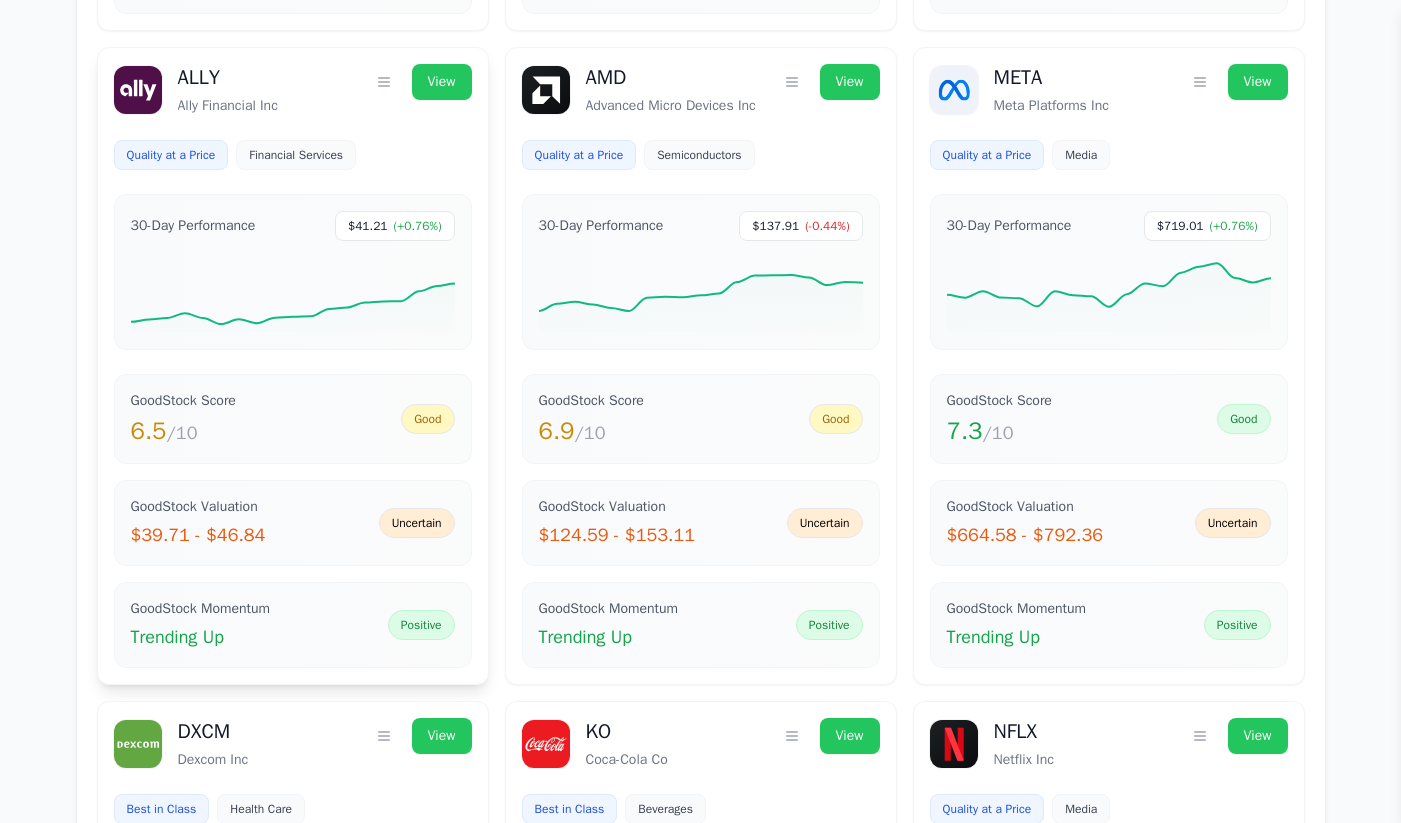 click on "ALLY
Ally Financial Inc
Quality at a Price
Financial Services
30-Day Performance
$41.21
(+0.76%)
GoodStock Score
6.5 /10
Good
GoodStock Valuation
$39.71 - $46.84
Uncertain
GoodStock Momentum" at bounding box center (293, 366) 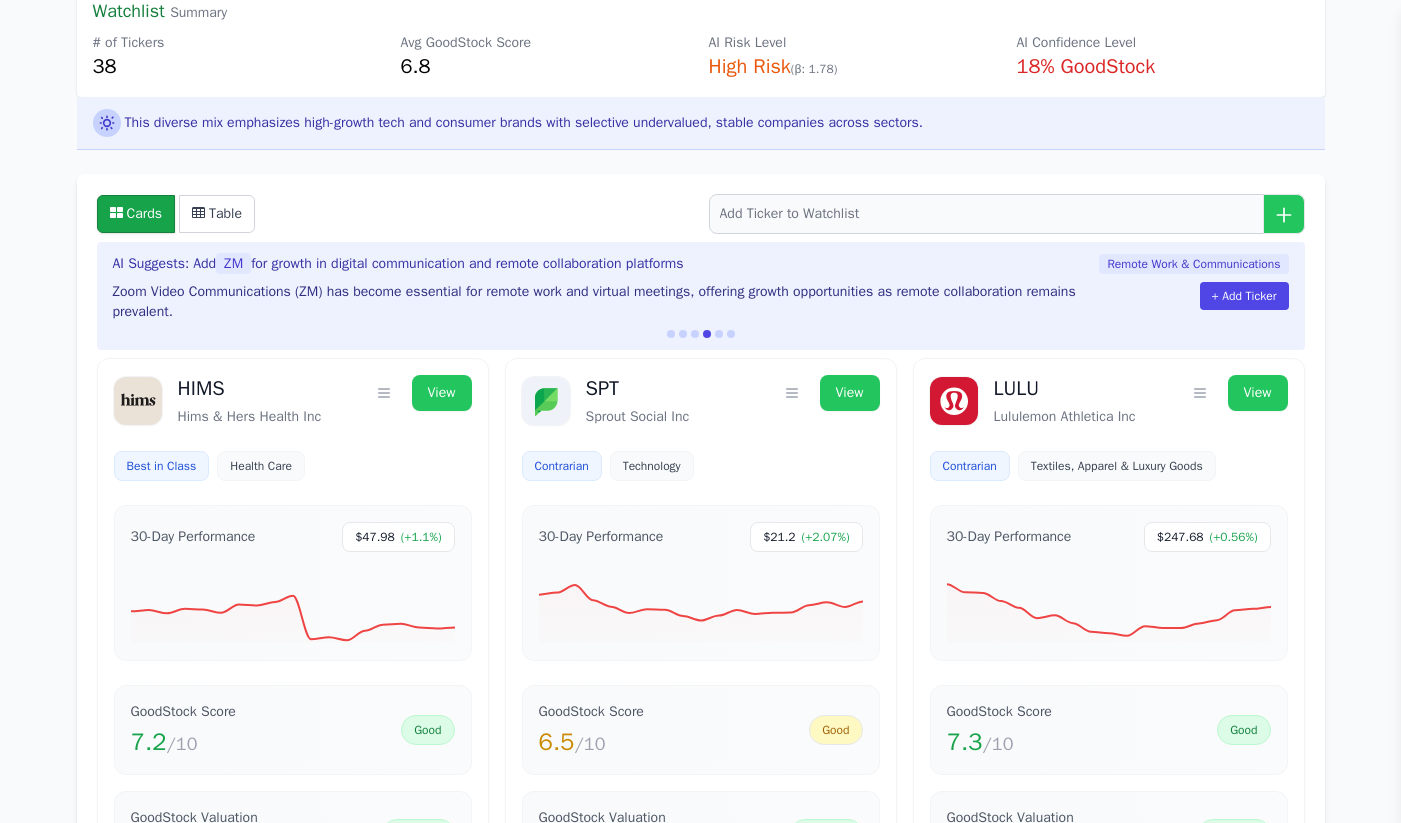 scroll, scrollTop: 0, scrollLeft: 0, axis: both 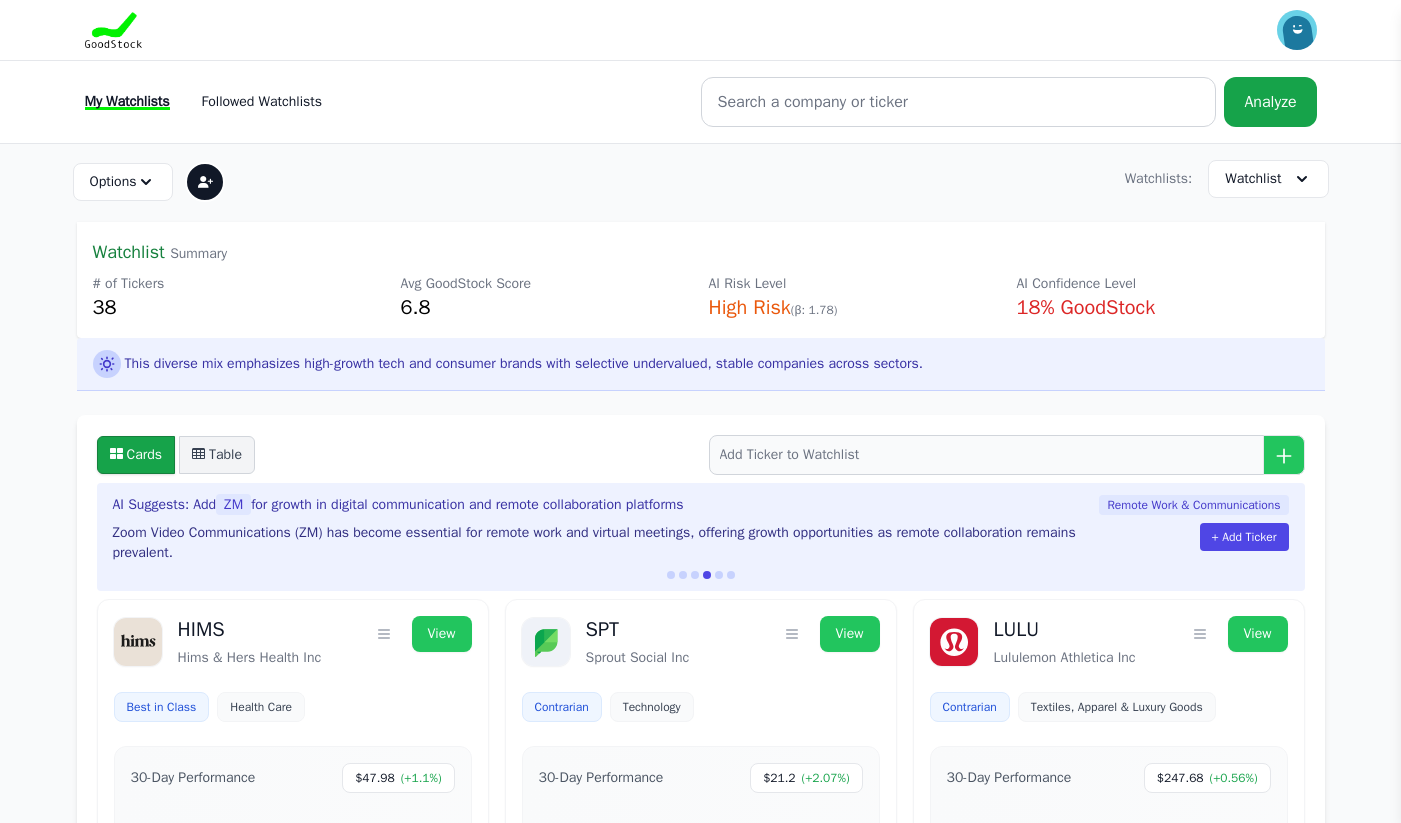 click on "Table" at bounding box center [217, 455] 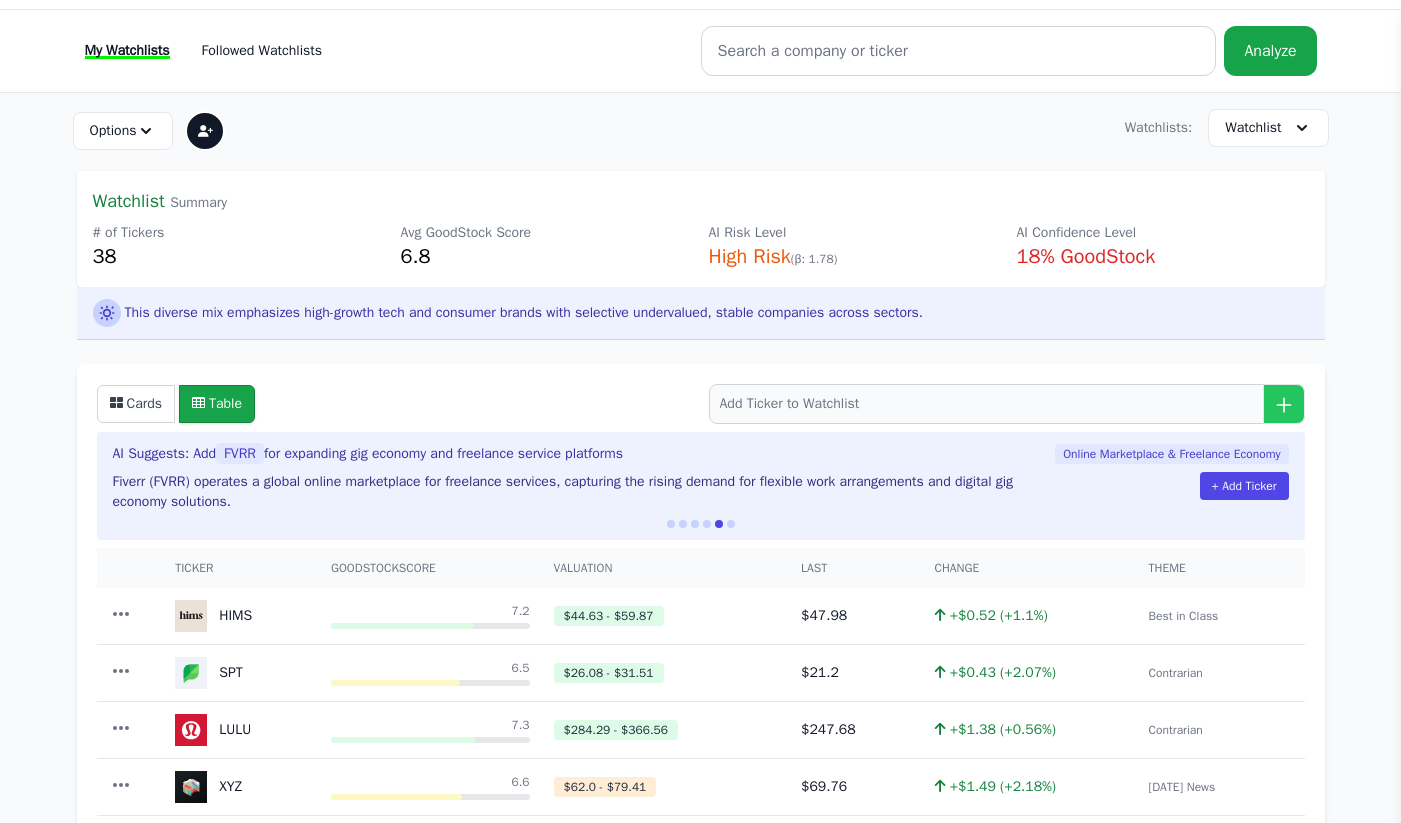 scroll, scrollTop: 0, scrollLeft: 0, axis: both 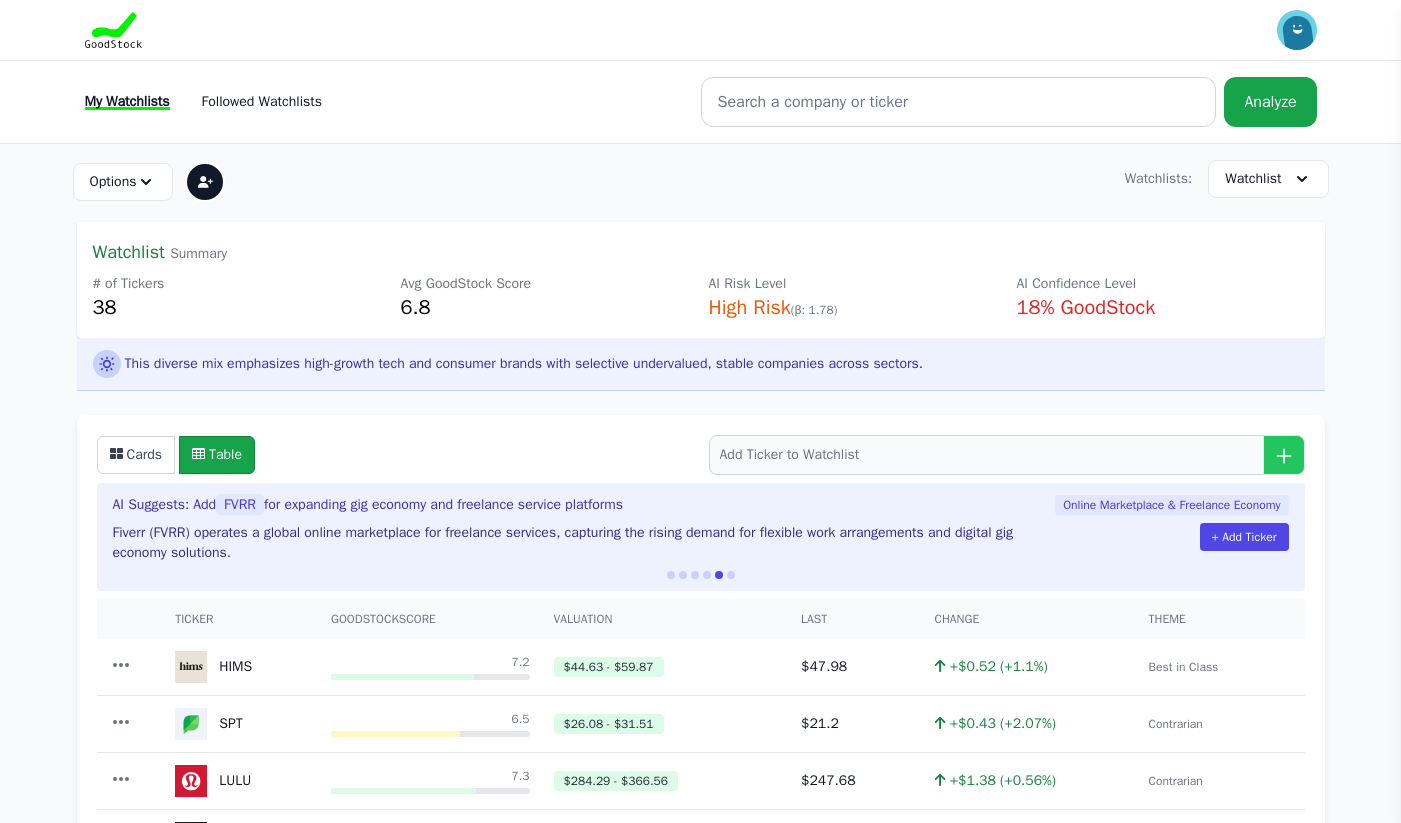 type 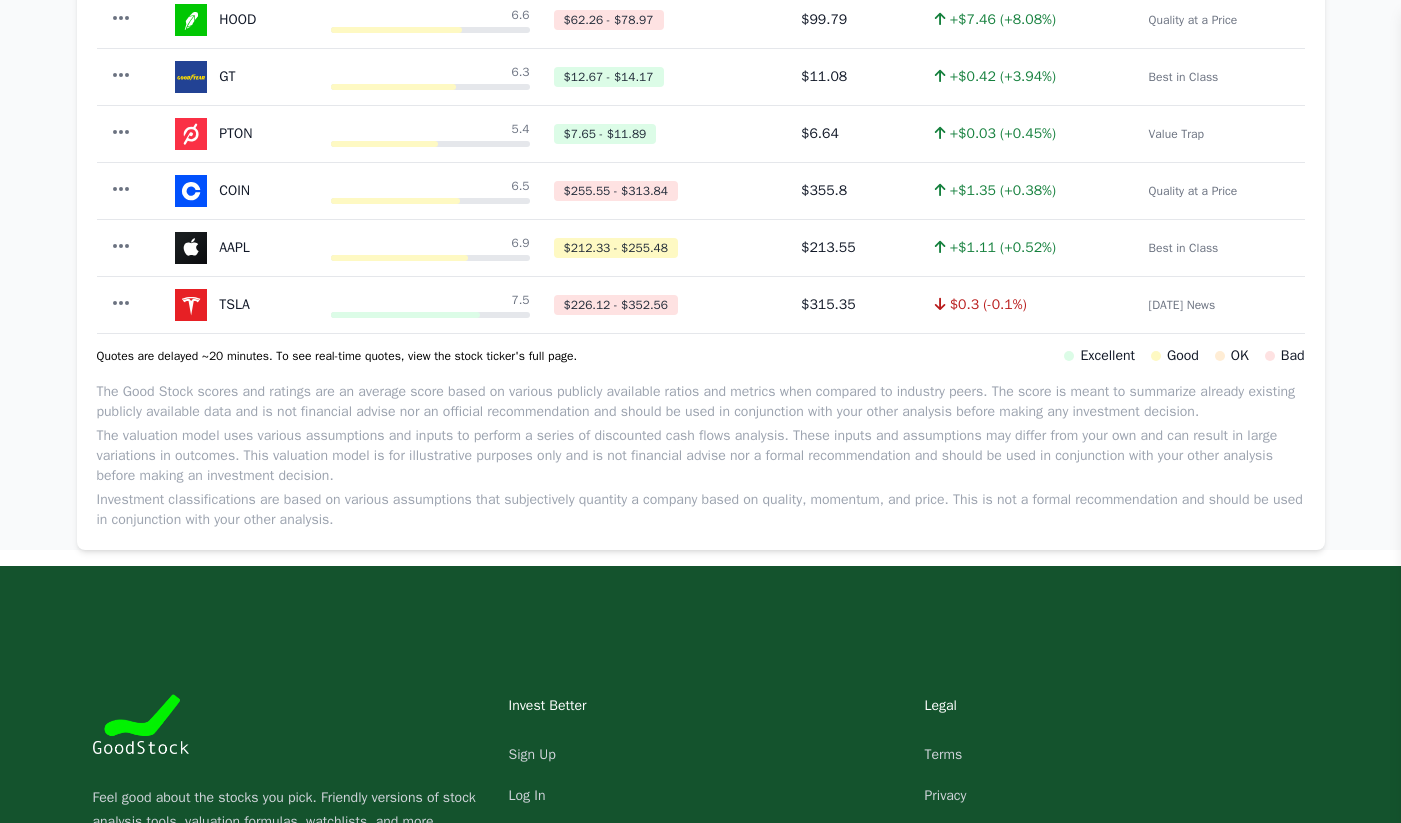 scroll, scrollTop: 0, scrollLeft: 0, axis: both 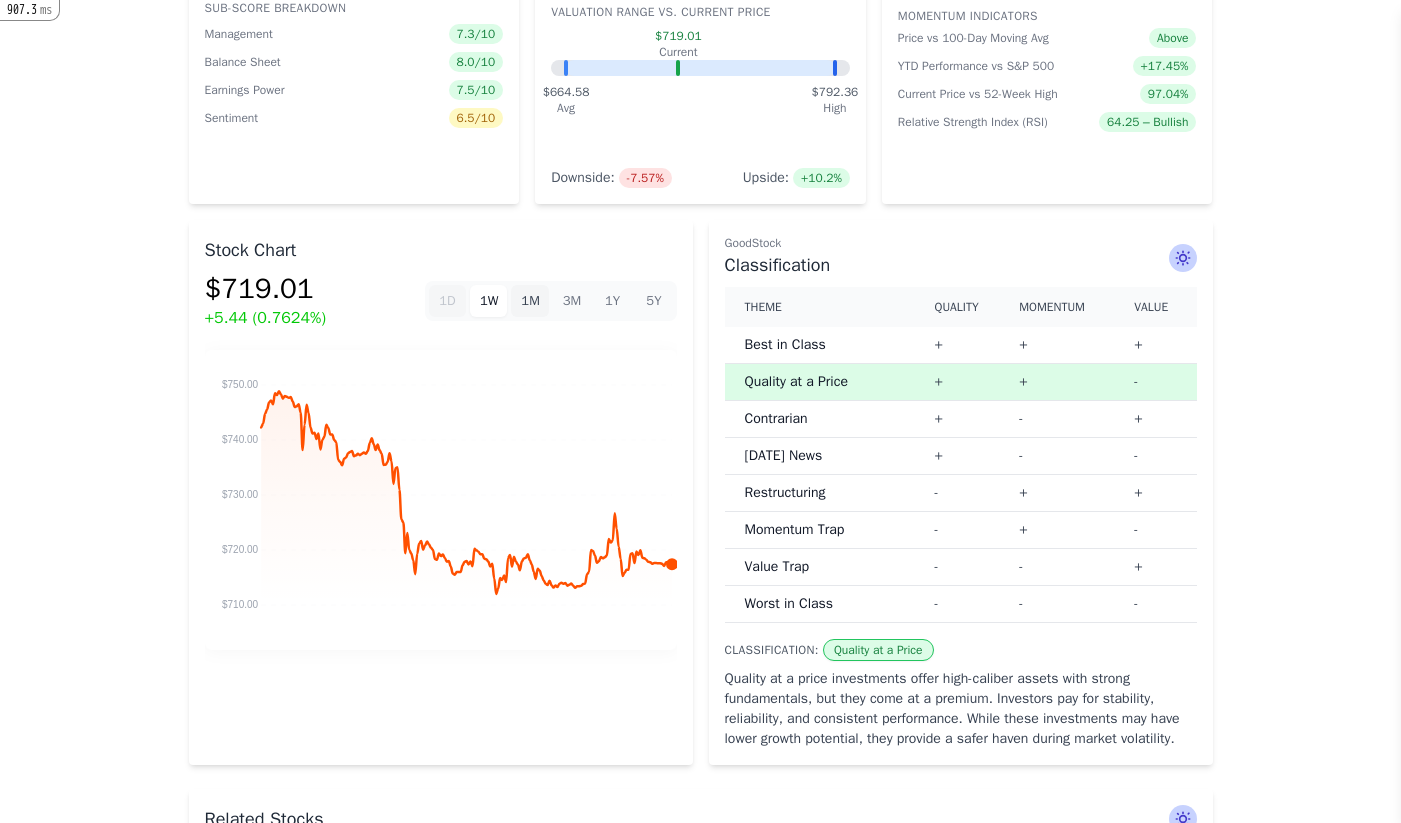 click on "1M" at bounding box center (529, 301) 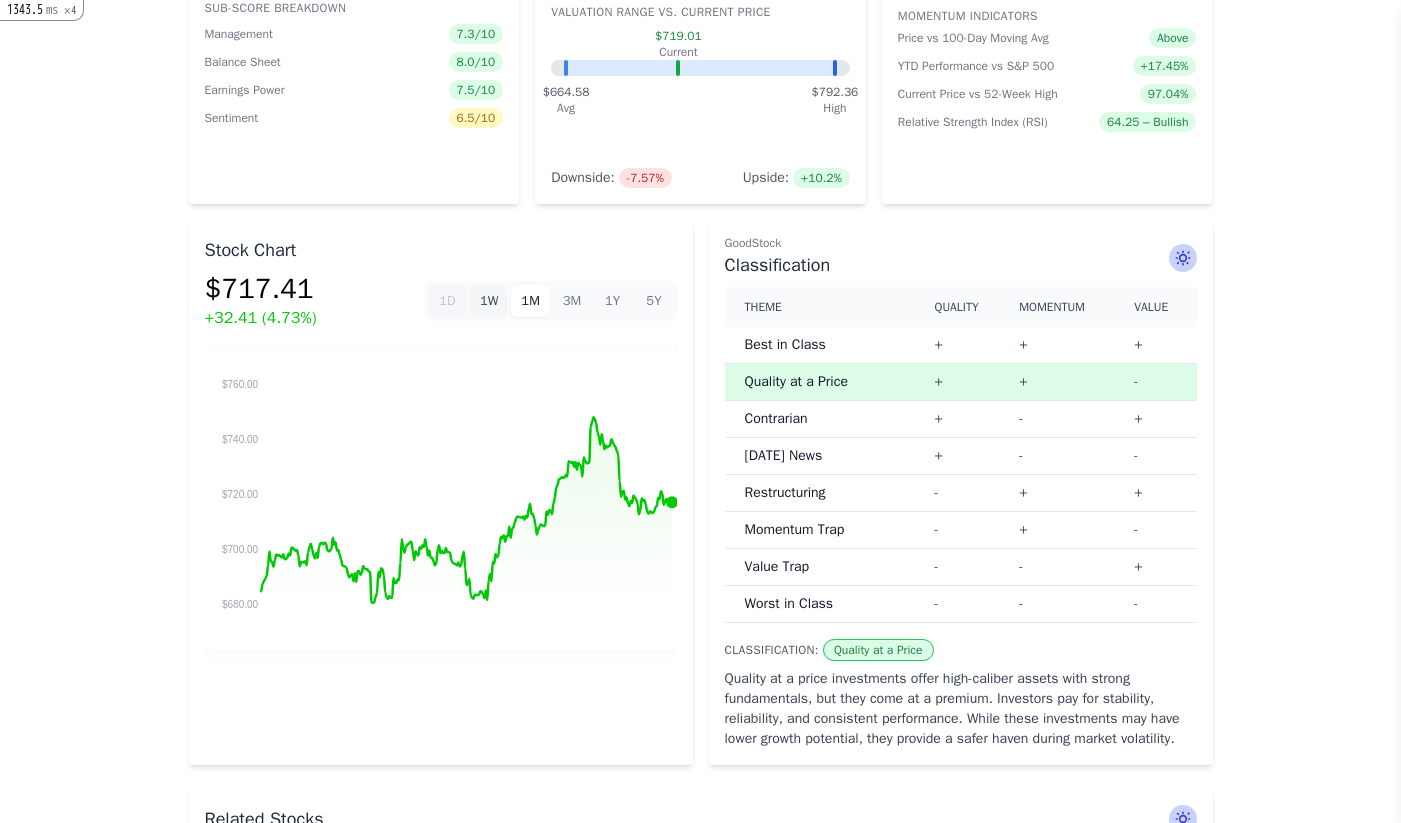 click on "1W" at bounding box center (488, 301) 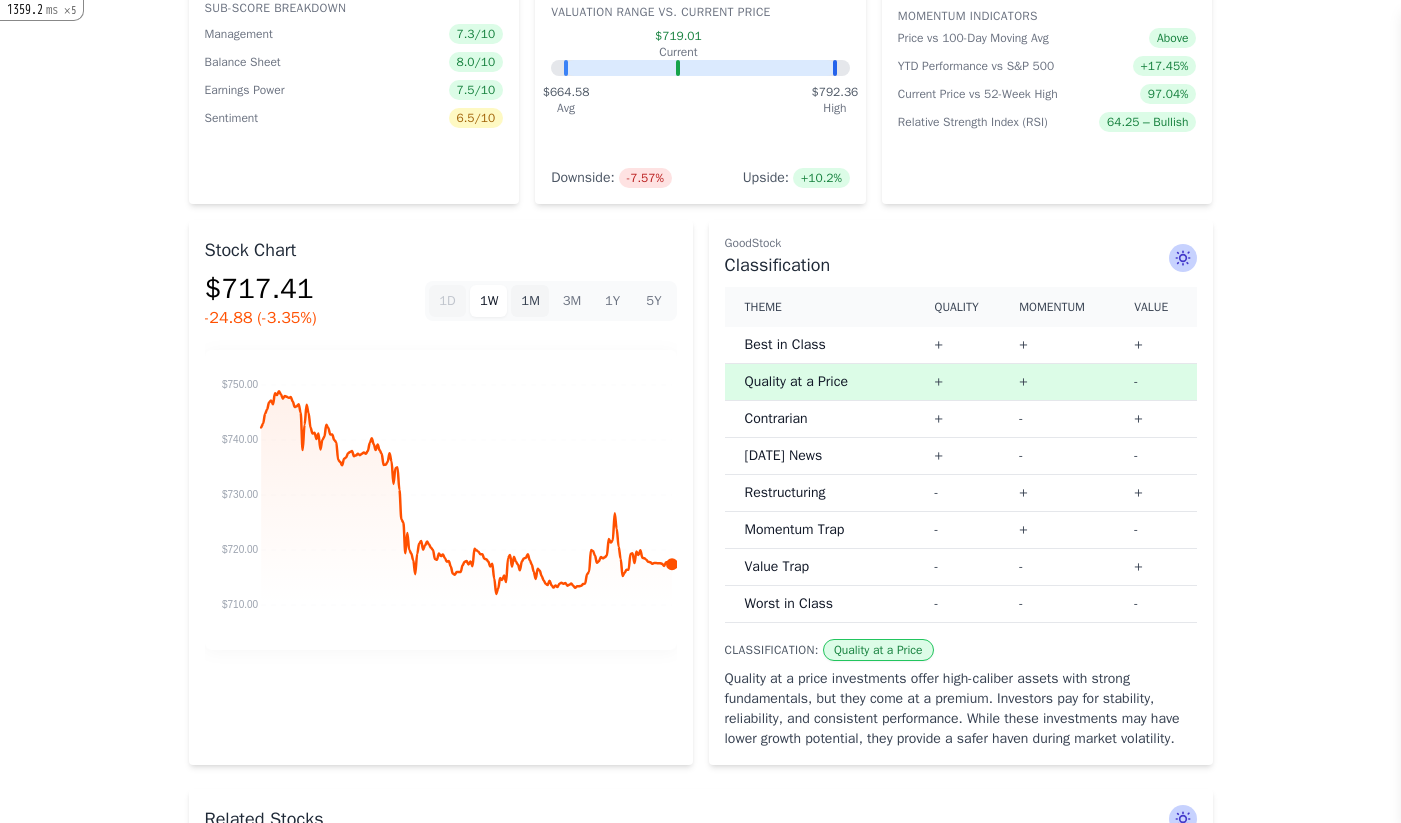 click on "1M" at bounding box center (529, 301) 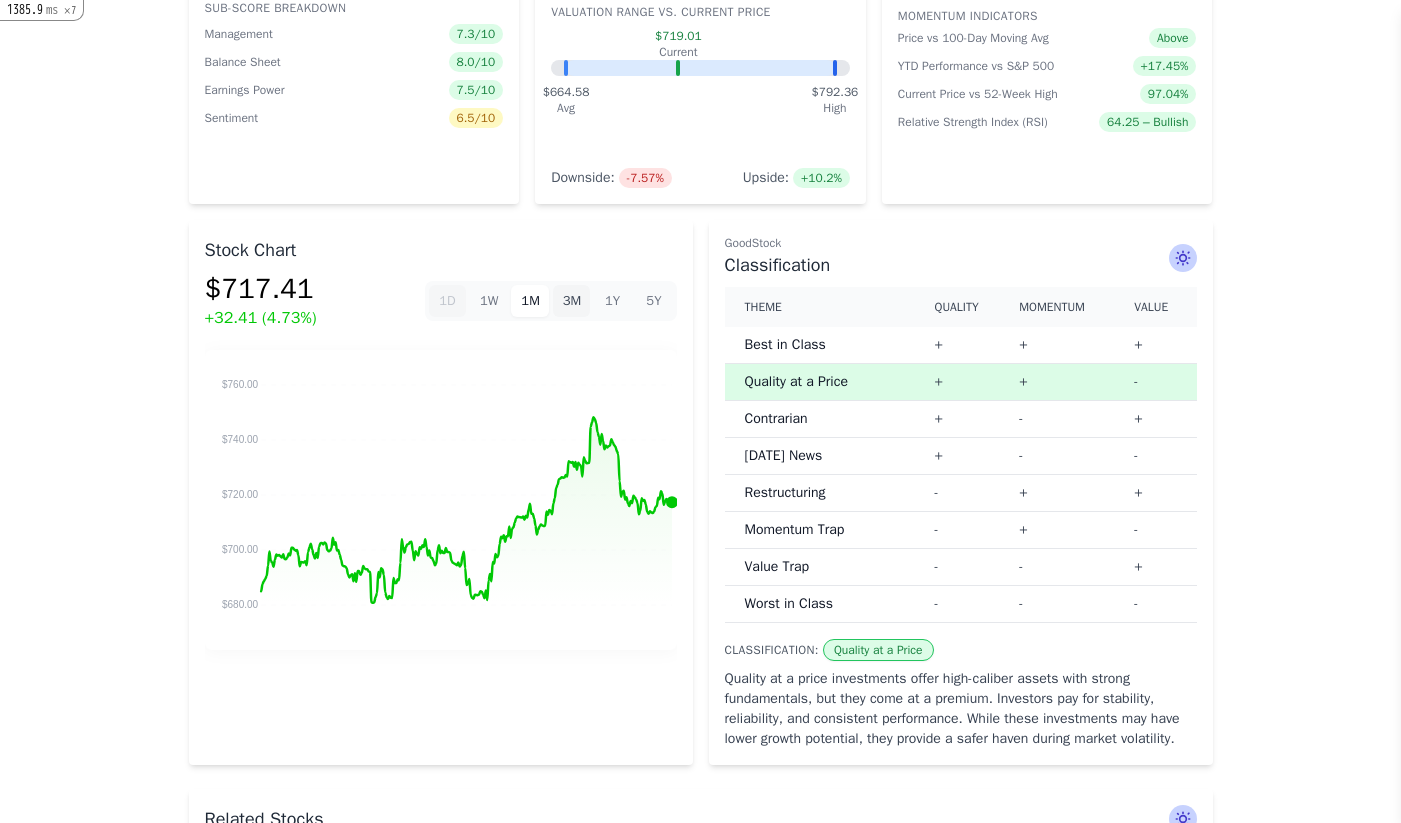 click on "3M" at bounding box center (571, 301) 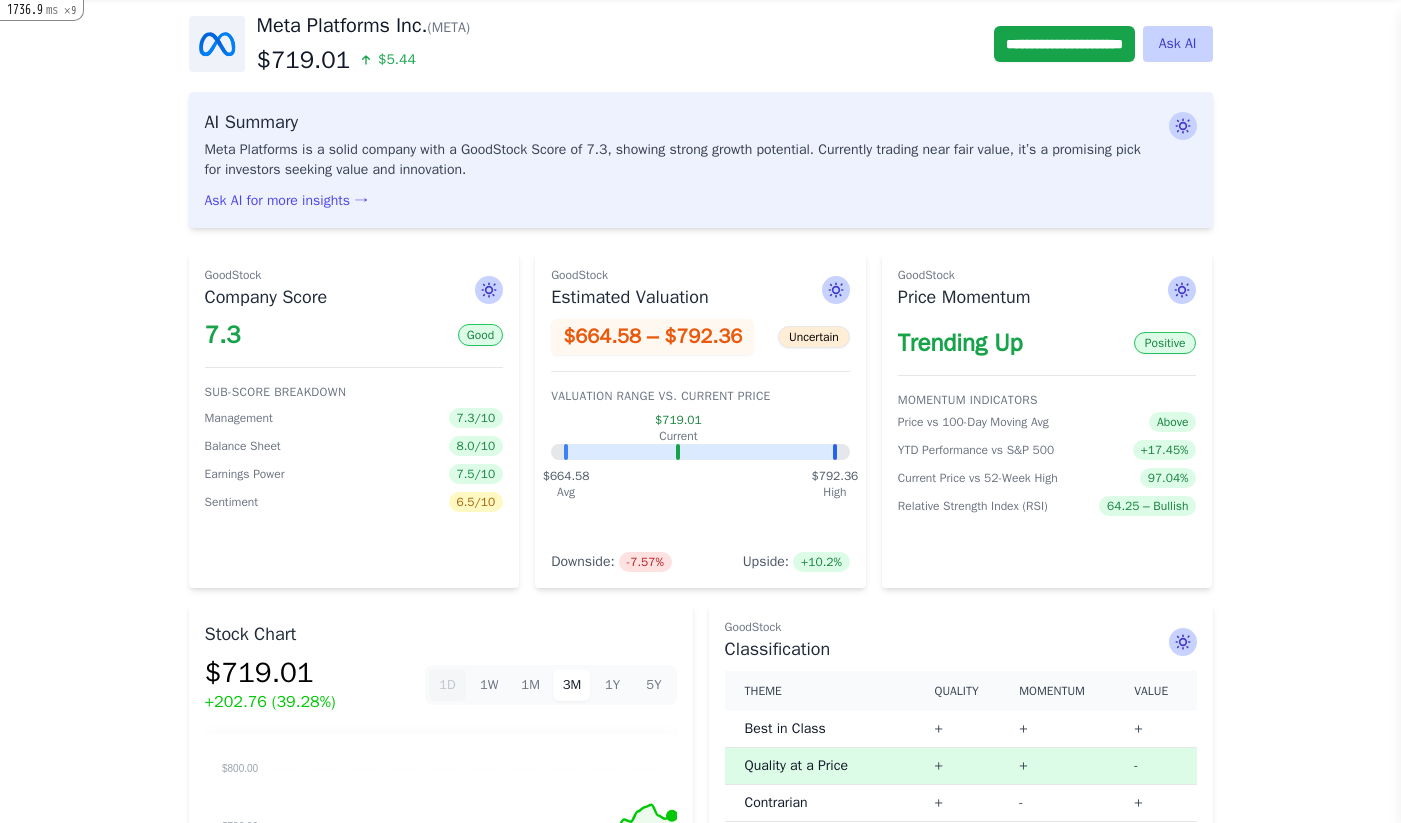 scroll, scrollTop: 0, scrollLeft: 0, axis: both 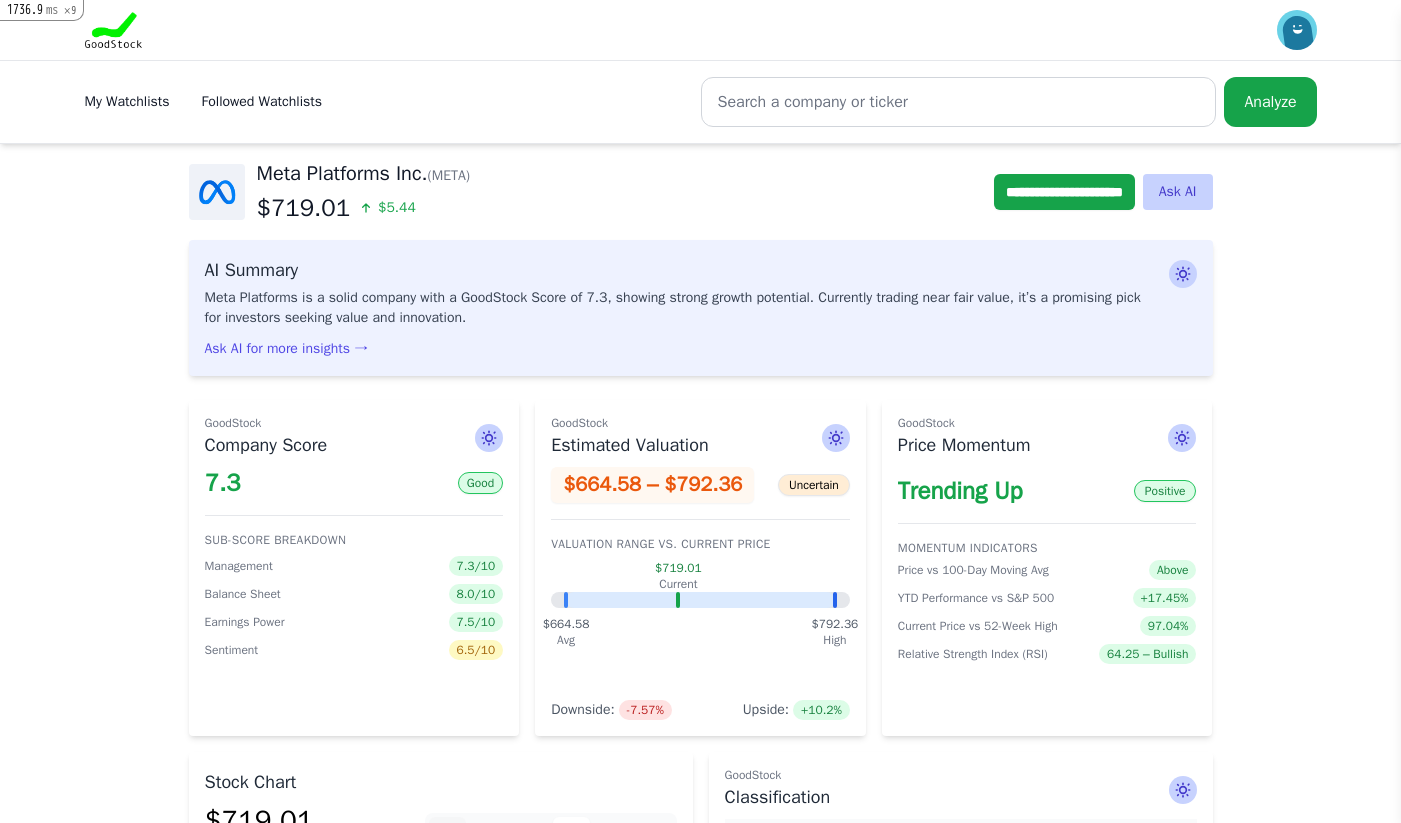 click on "9" at bounding box center [70, 10] 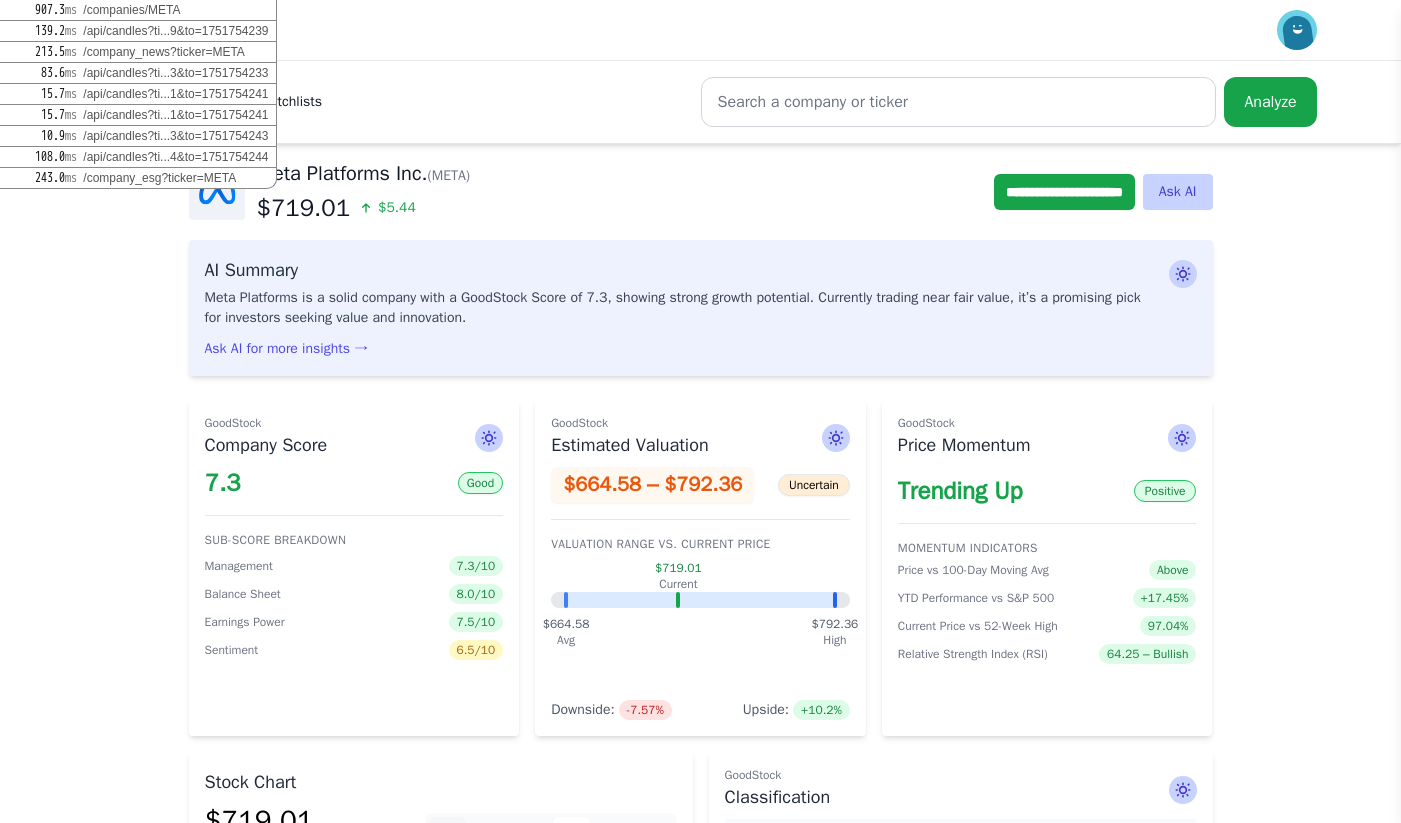 click on "/companies/META" at bounding box center (131, 10) 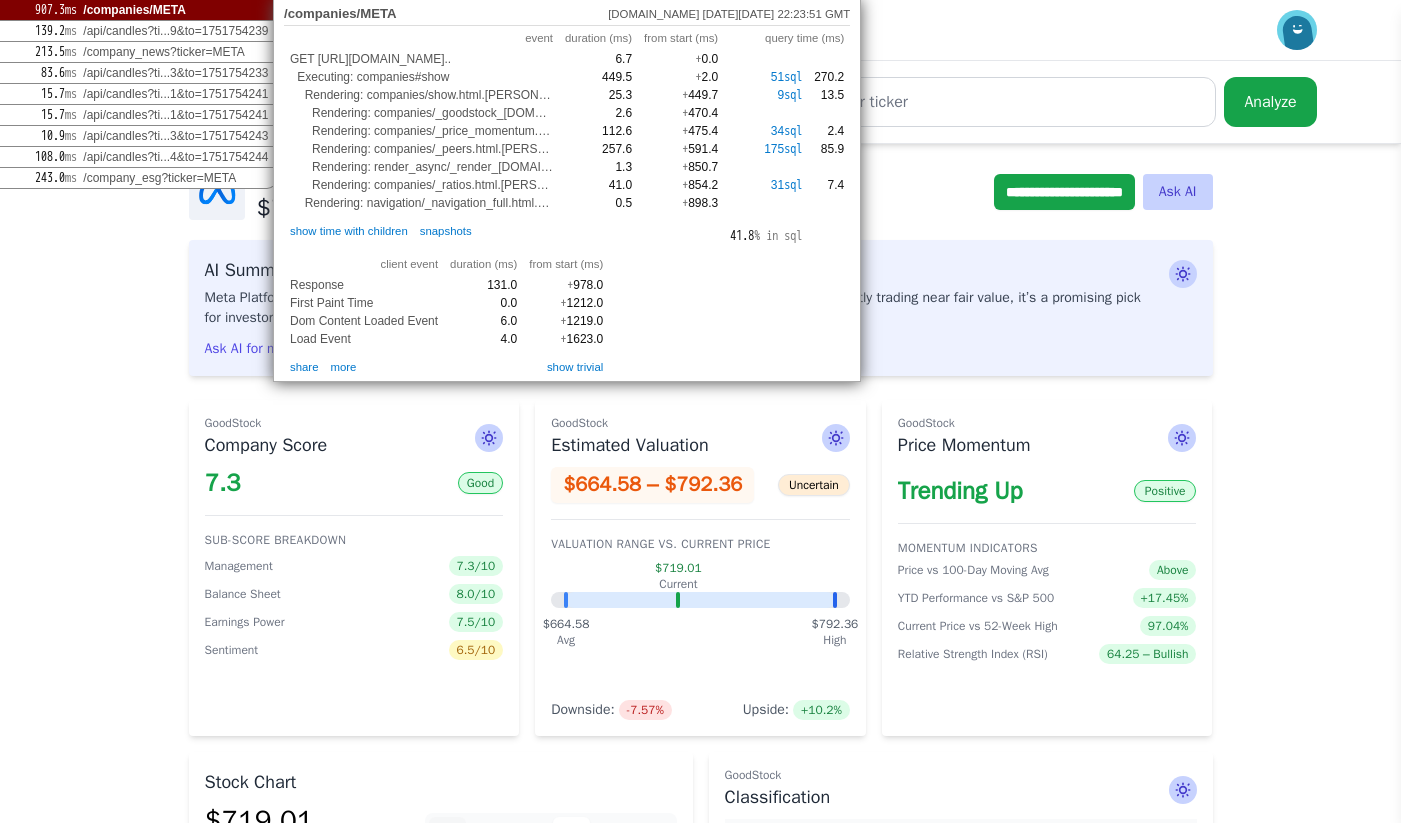 click at bounding box center (787, 203) 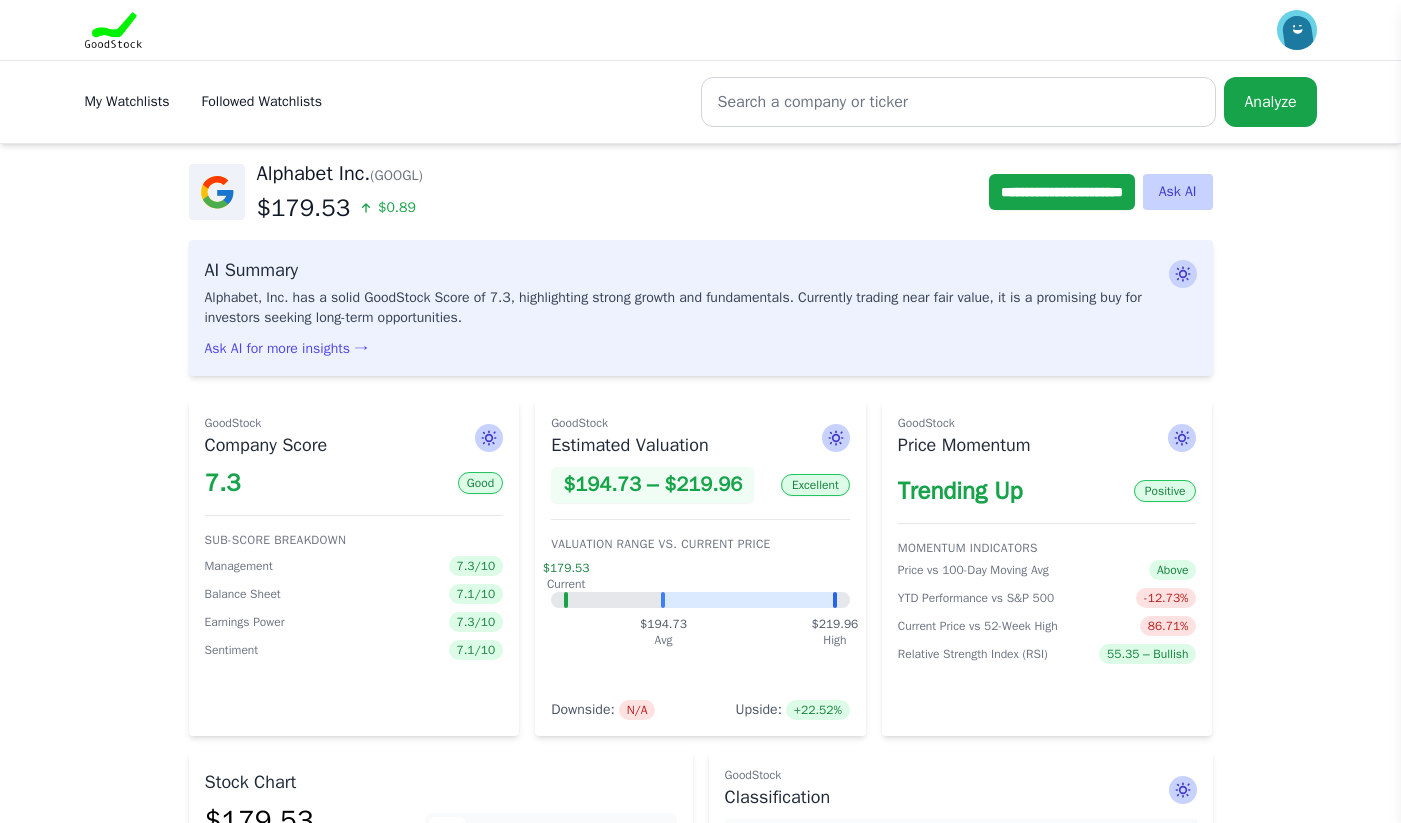 scroll, scrollTop: 29, scrollLeft: 0, axis: vertical 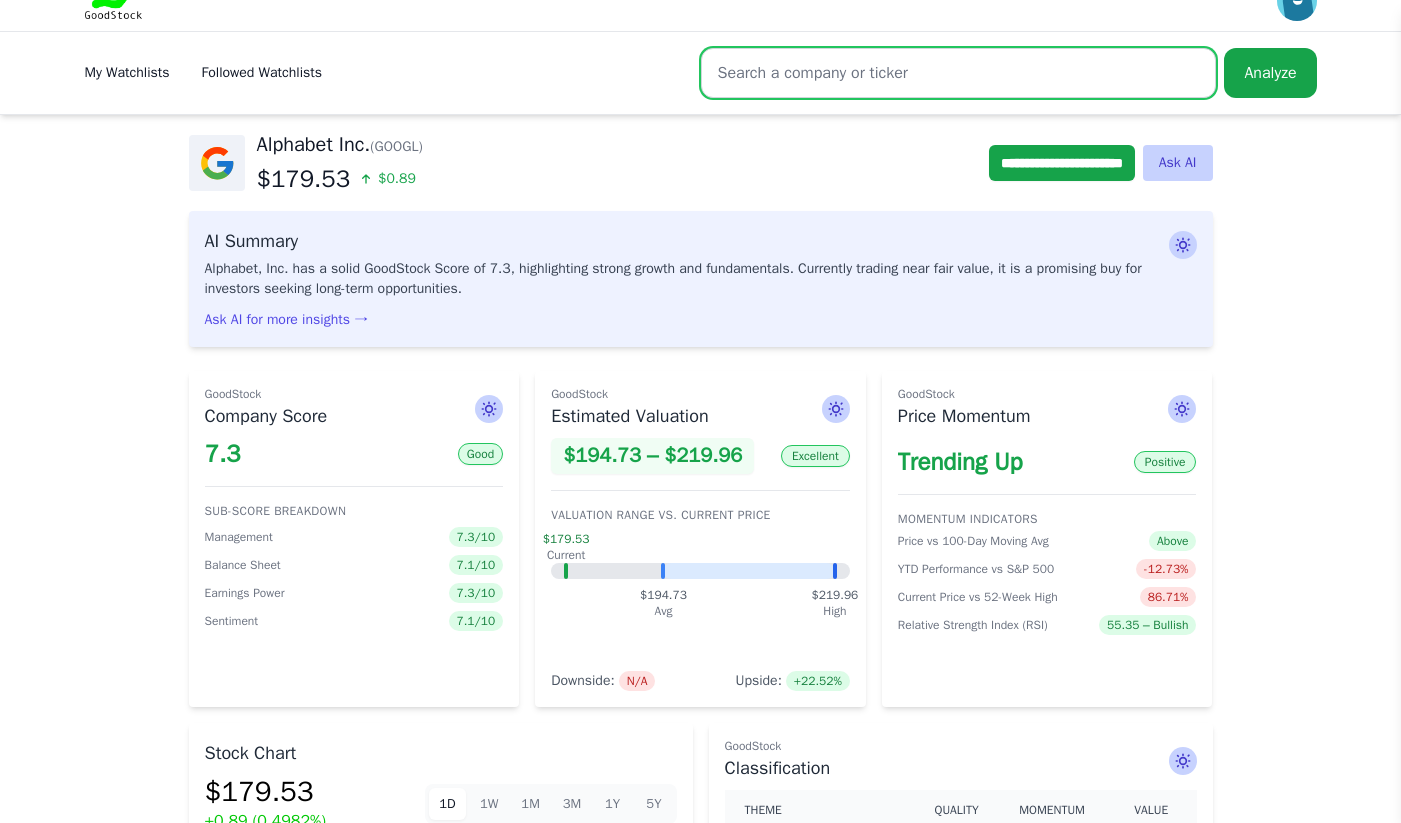 click at bounding box center [959, 73] 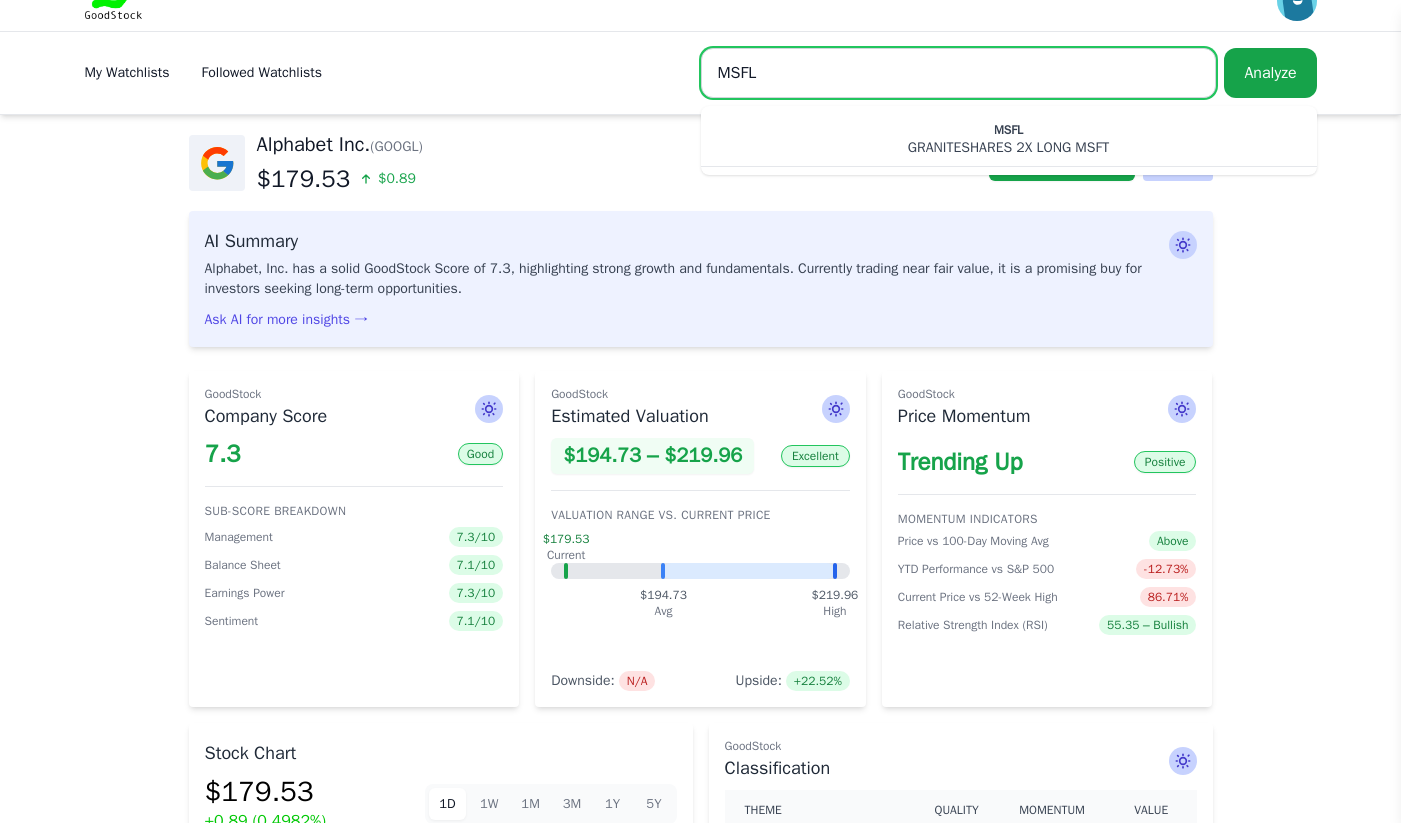 type on "MSFL" 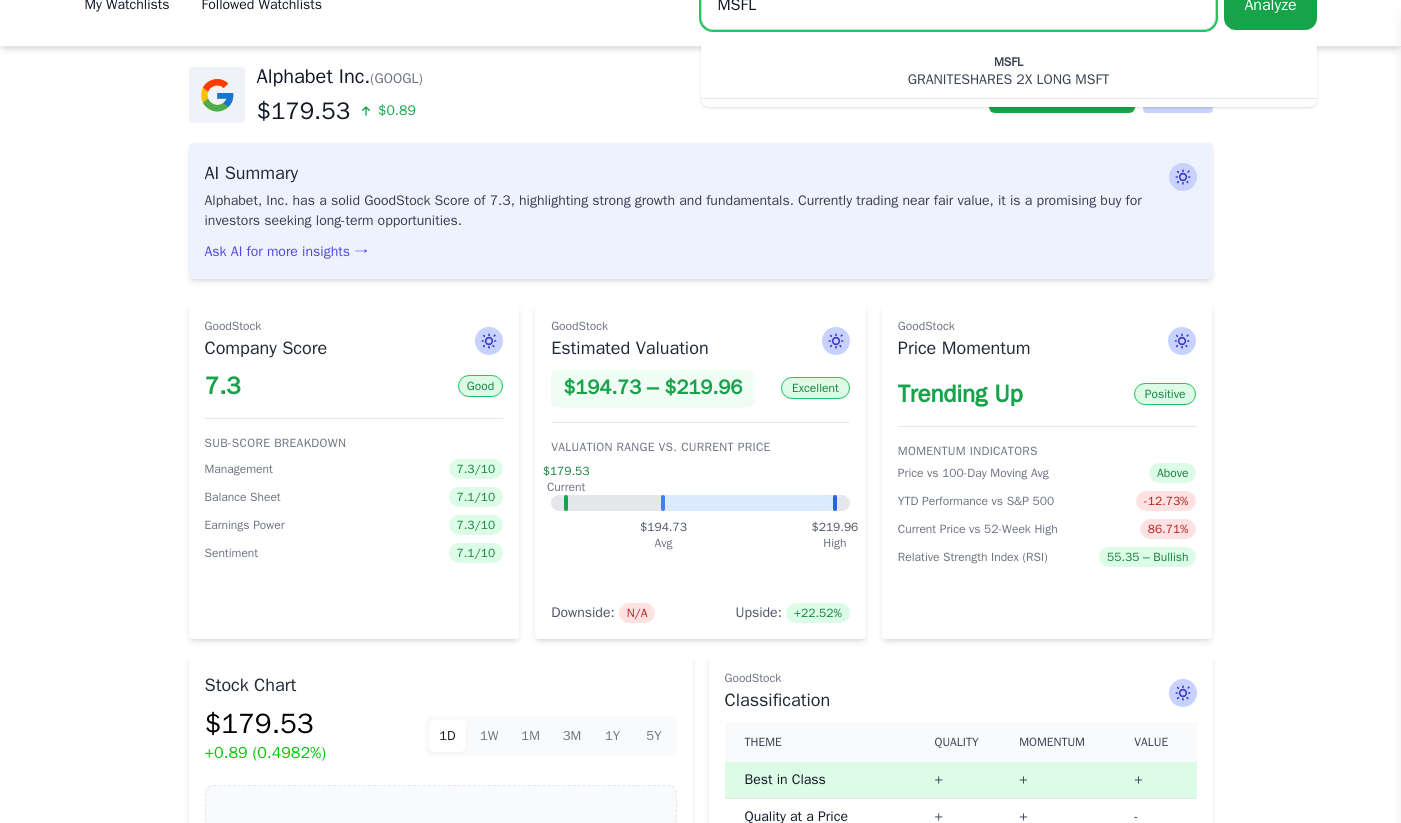 scroll, scrollTop: 0, scrollLeft: 0, axis: both 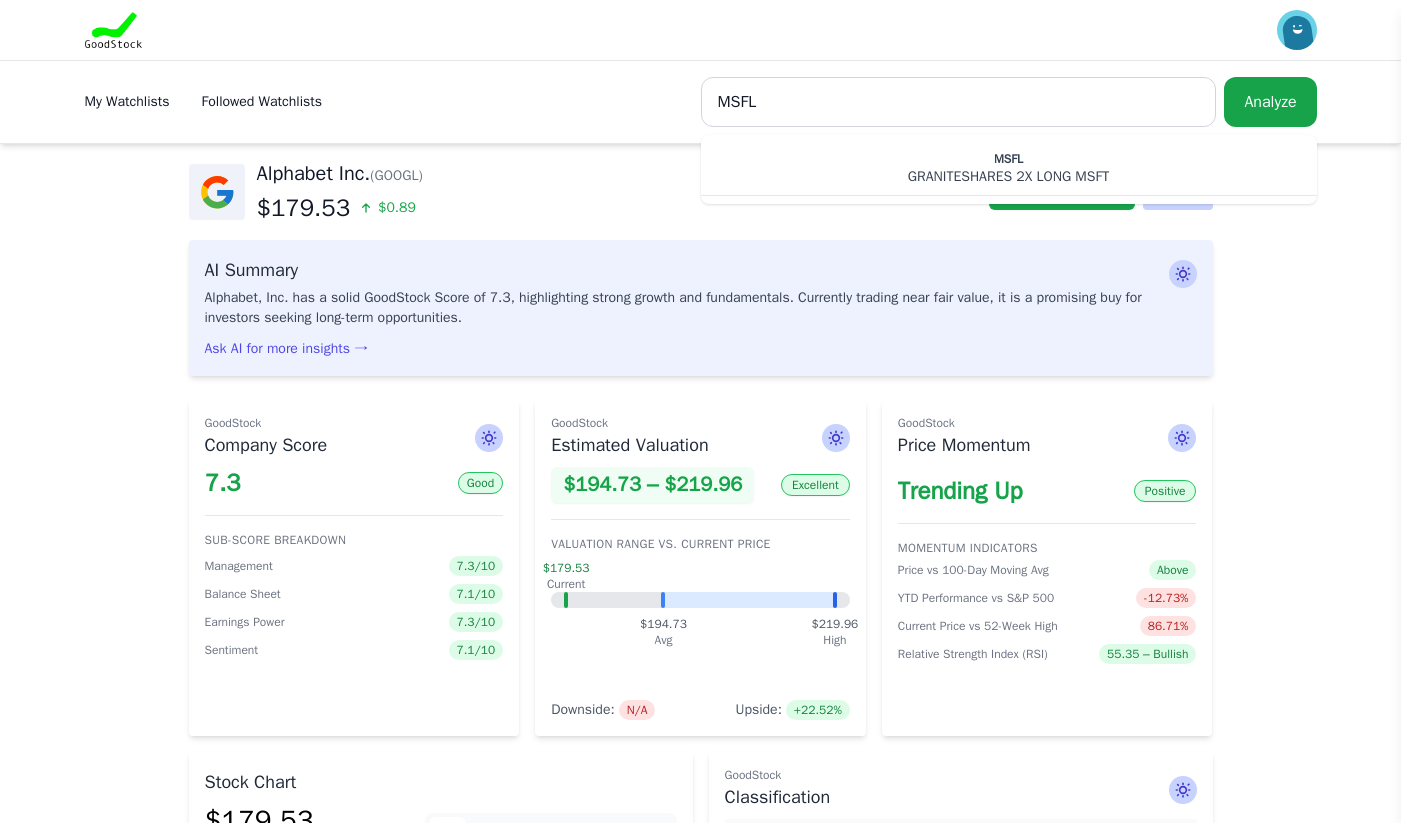 click on "My Watchlists" at bounding box center [127, 102] 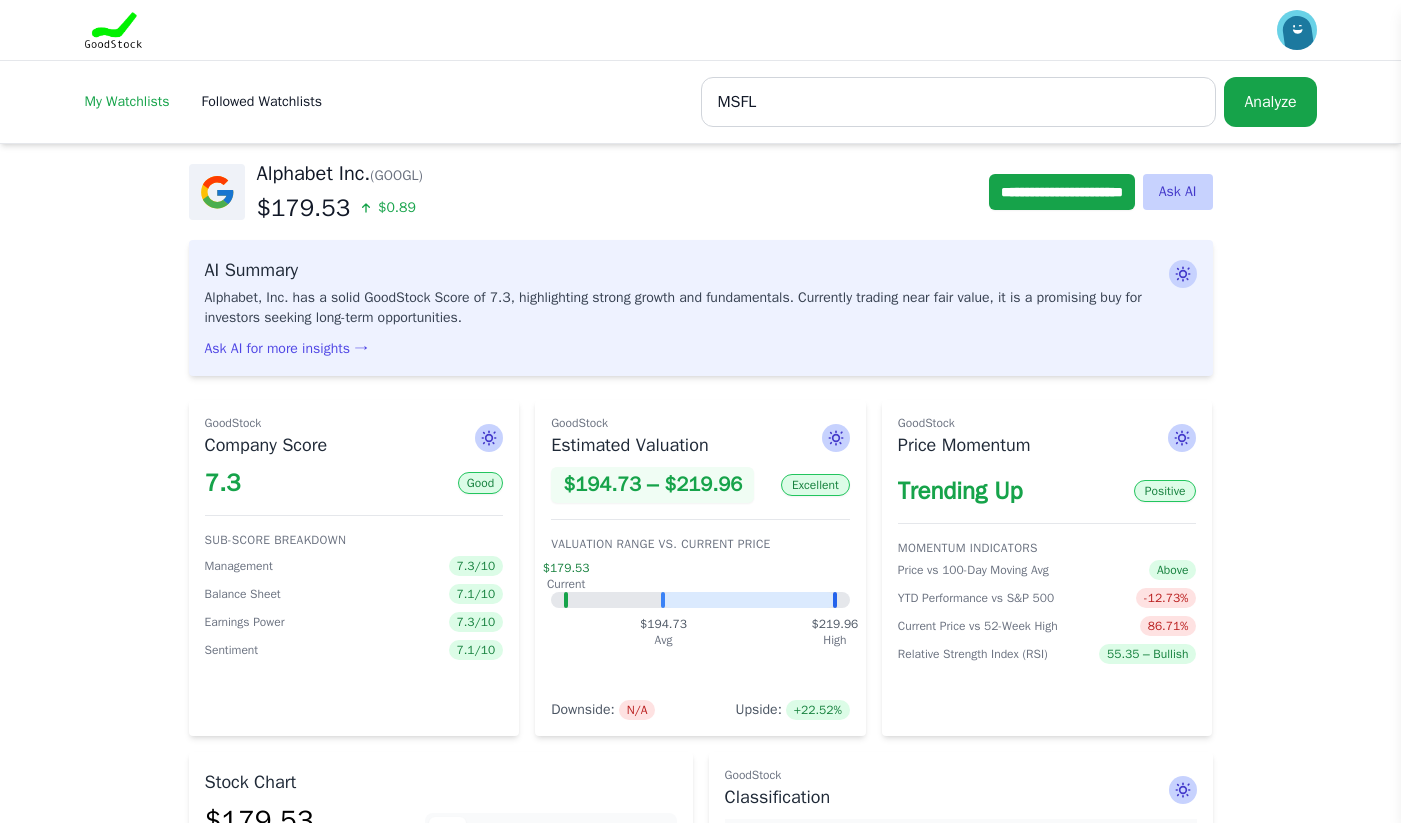 click on "My Watchlists" at bounding box center [127, 101] 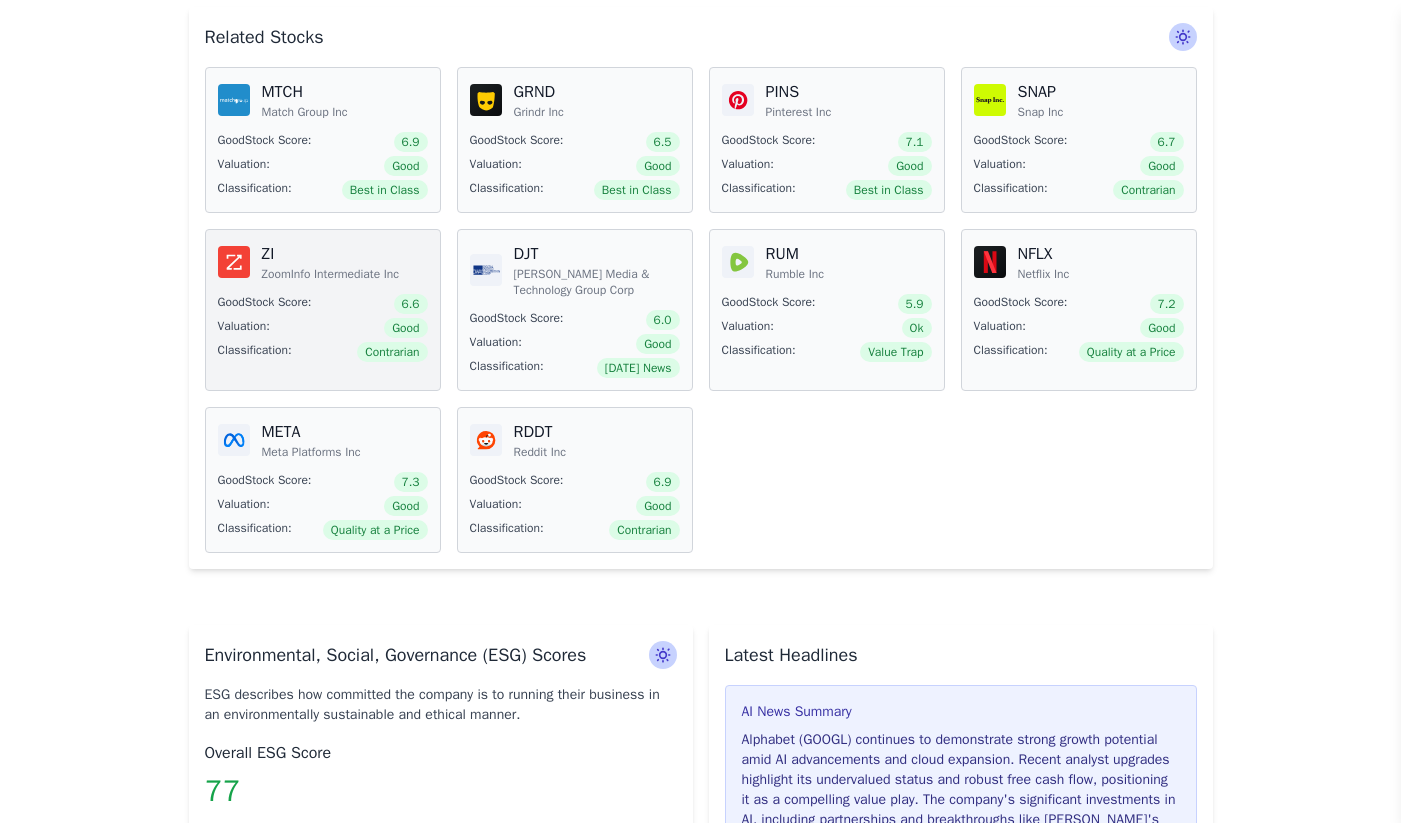 scroll, scrollTop: 1408, scrollLeft: 0, axis: vertical 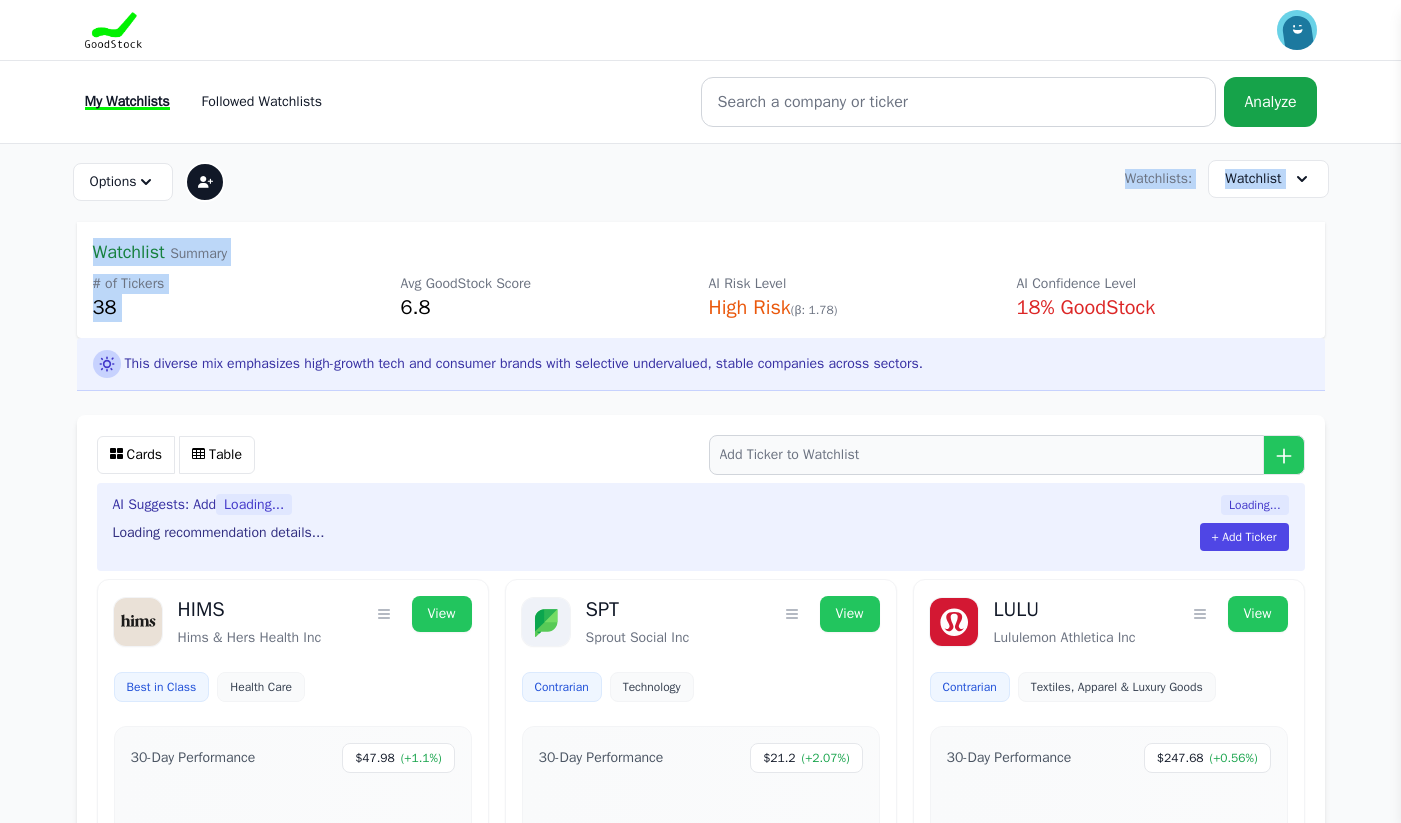 click on "Options
Primary Watchlist
Rename Watchlist
Sharing Settings
Delete Watchlist
Watchlists:
Watchlist
Watchlists:
Crypto Related
Watchlist
Holdings
Second List
Add New Watchlist" at bounding box center [701, 4712] 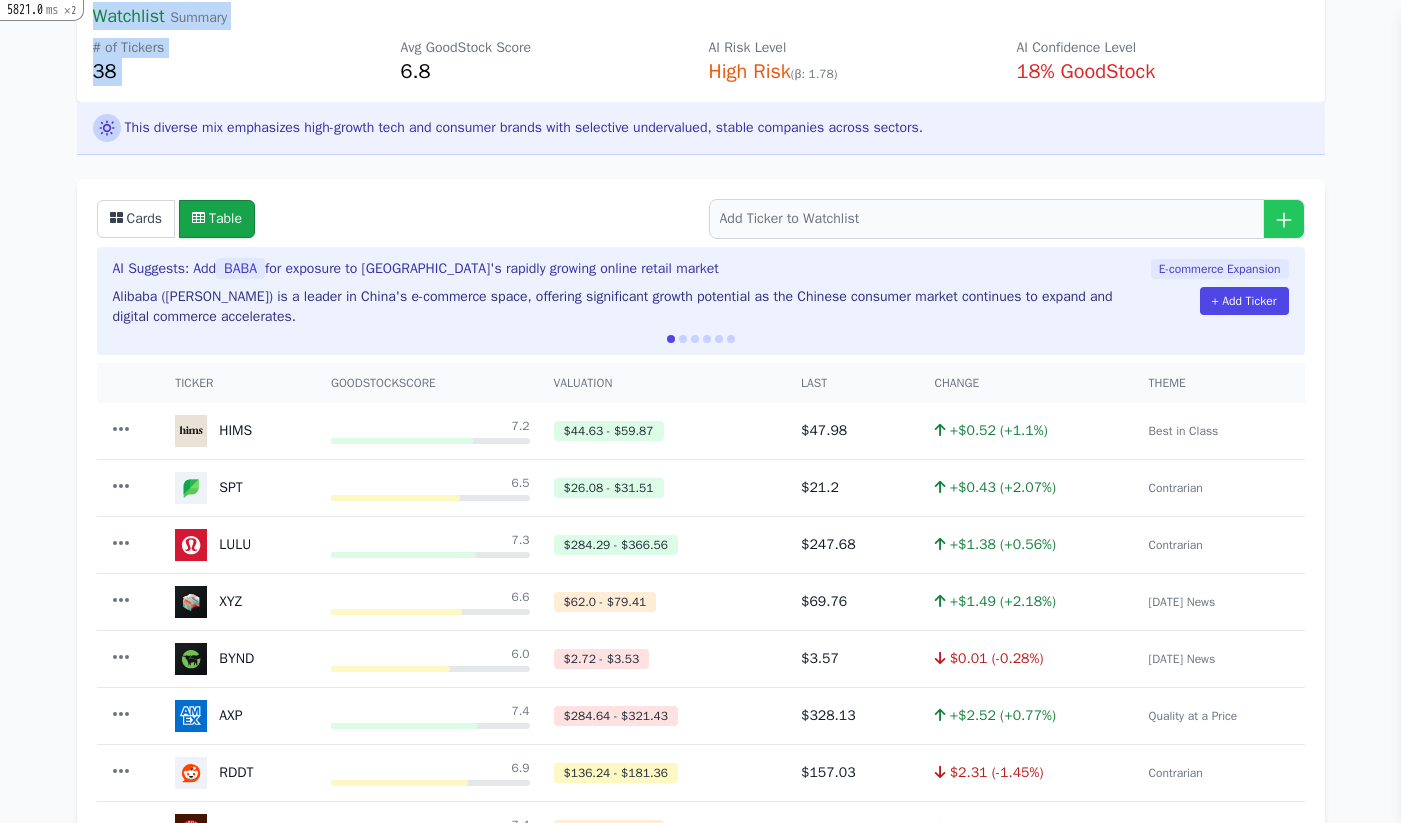 scroll, scrollTop: 247, scrollLeft: 0, axis: vertical 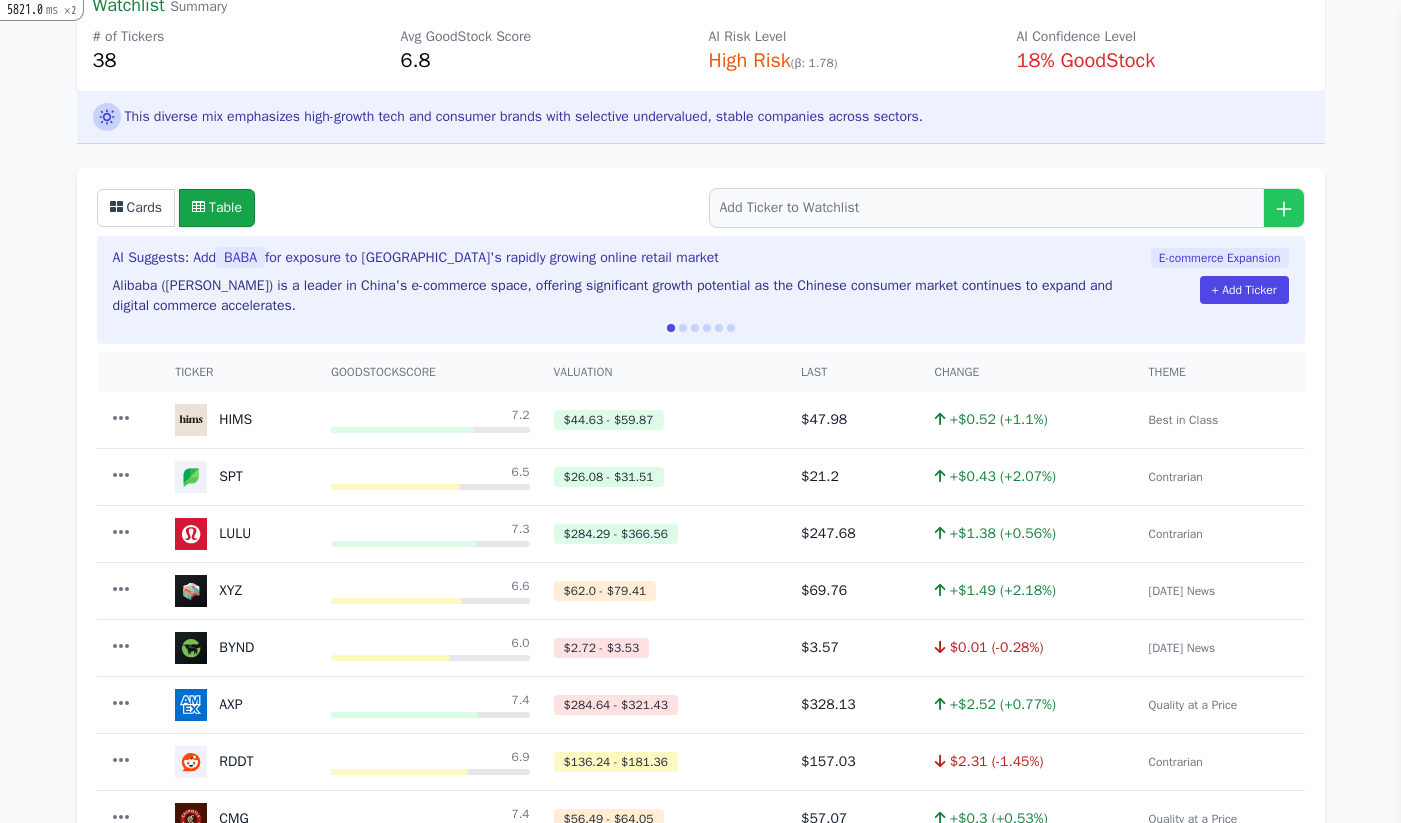 click on "Cards
Table" at bounding box center [701, 208] 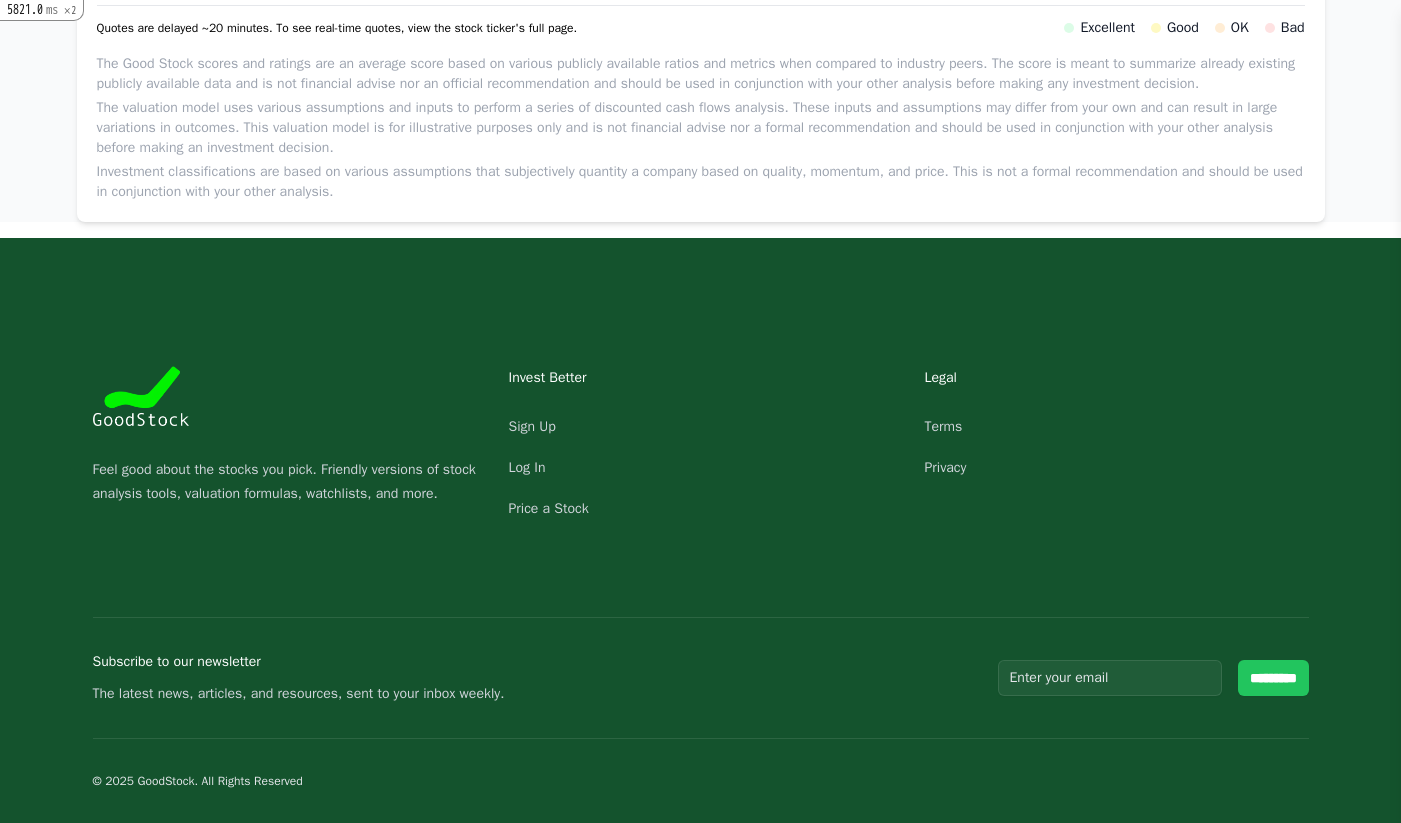 scroll, scrollTop: 0, scrollLeft: 0, axis: both 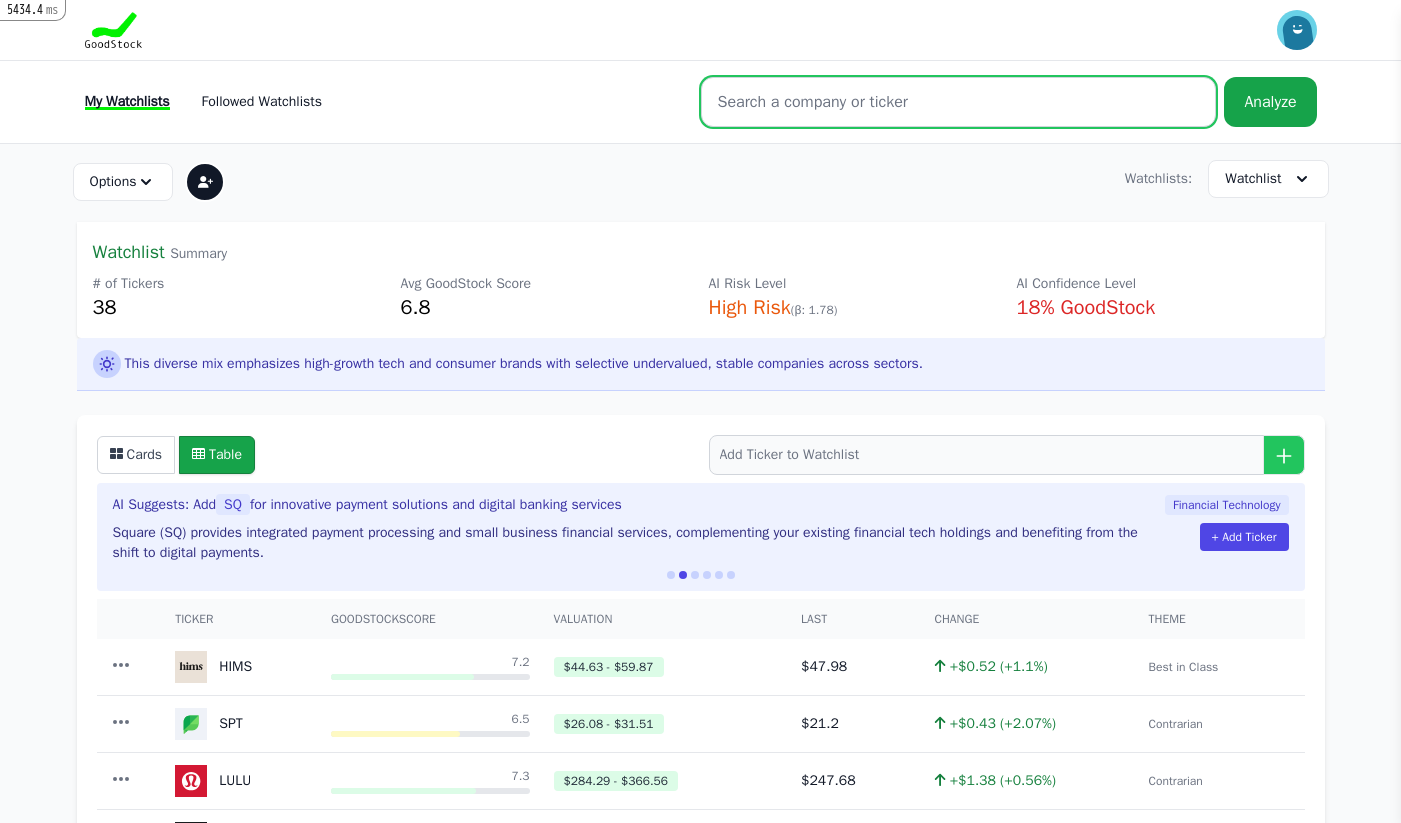click at bounding box center [959, 102] 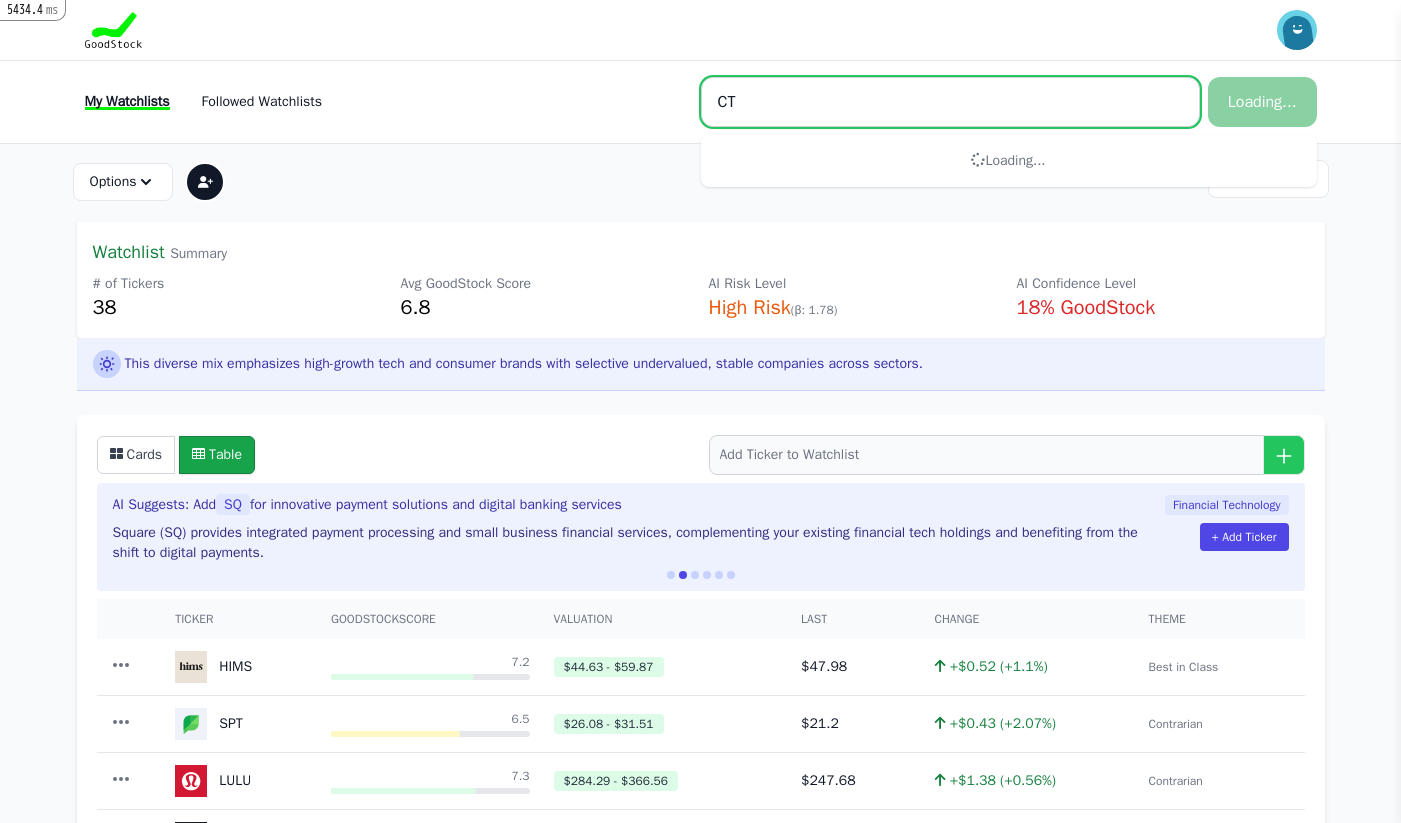 type on "C" 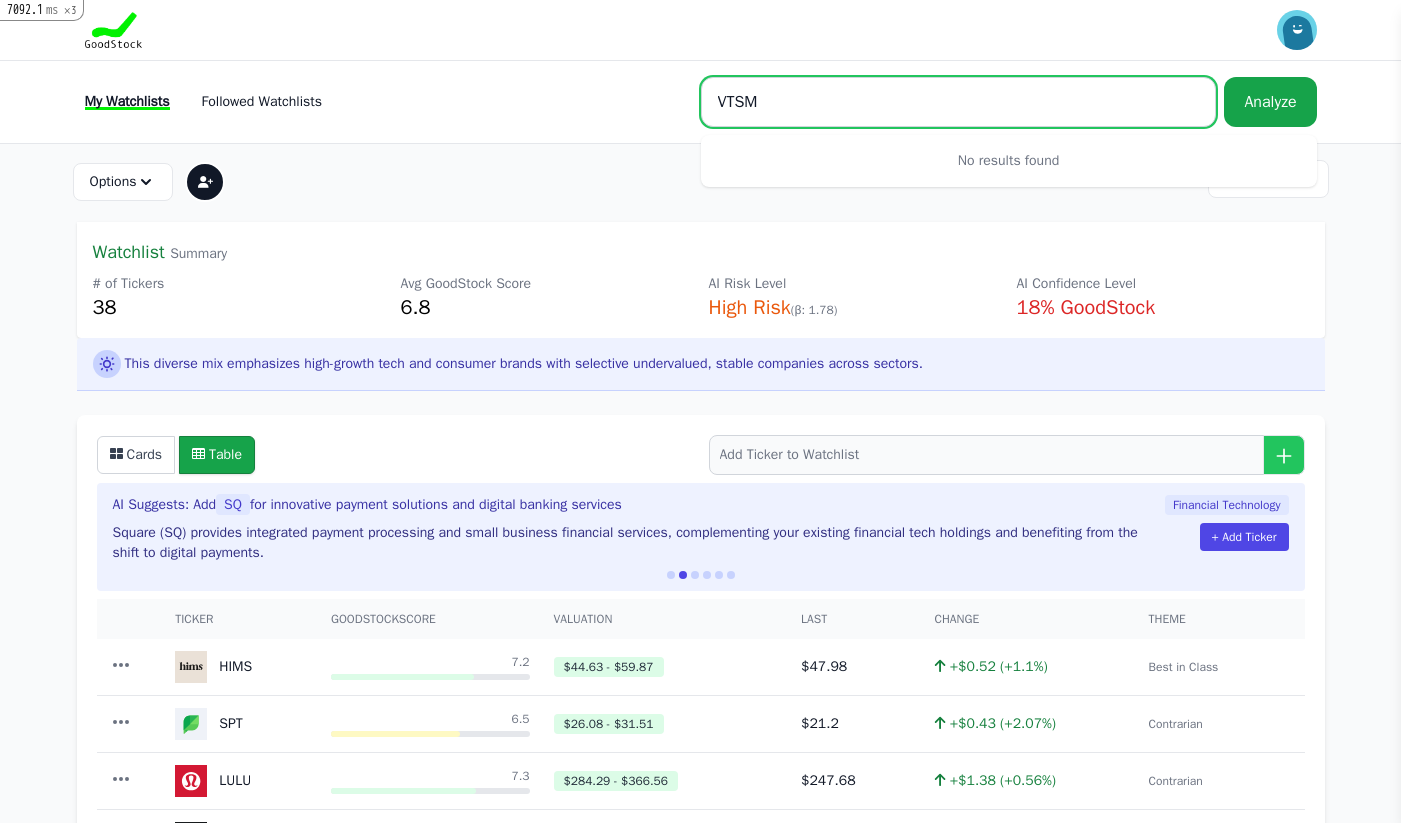 type on "VTSMX" 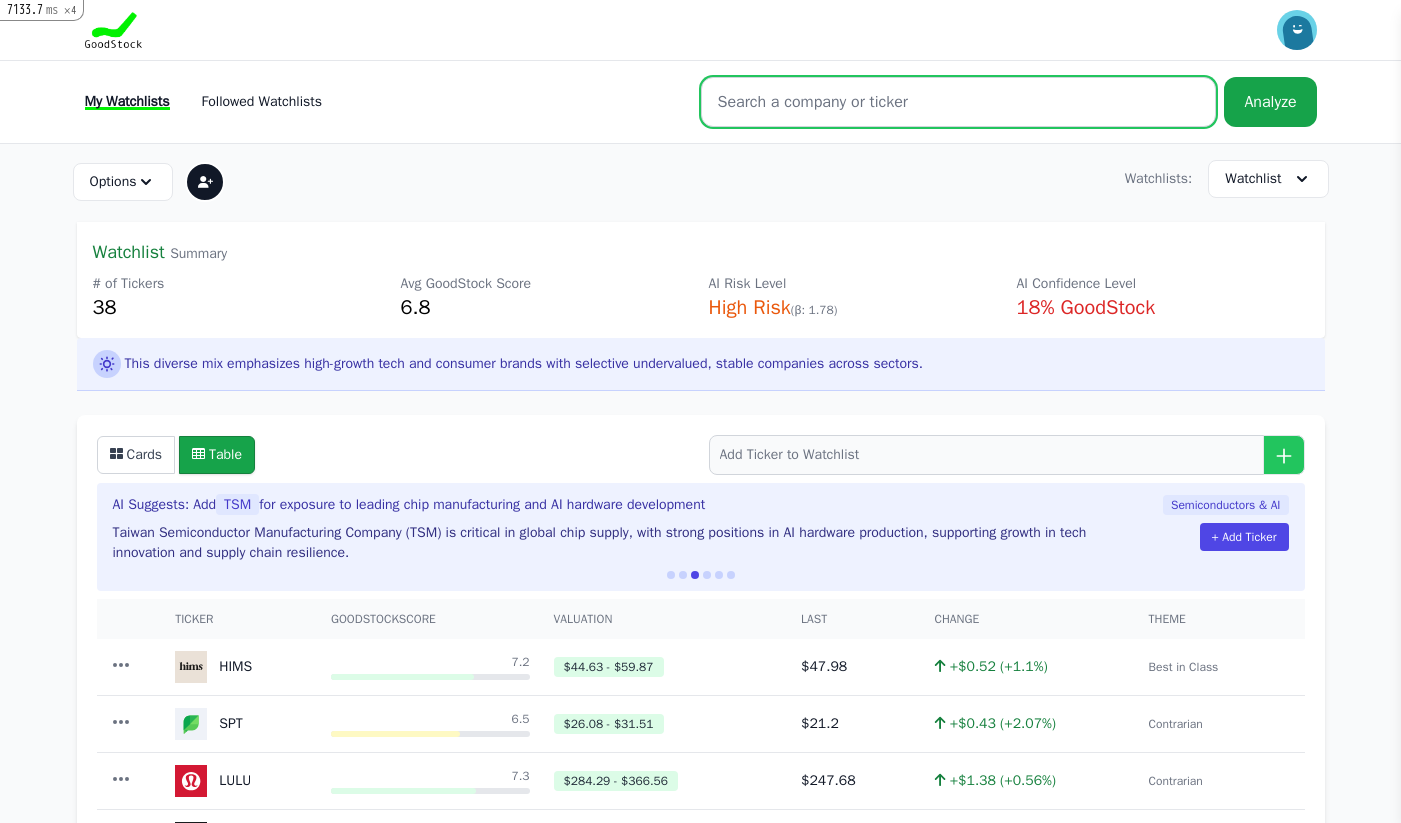 type on "A" 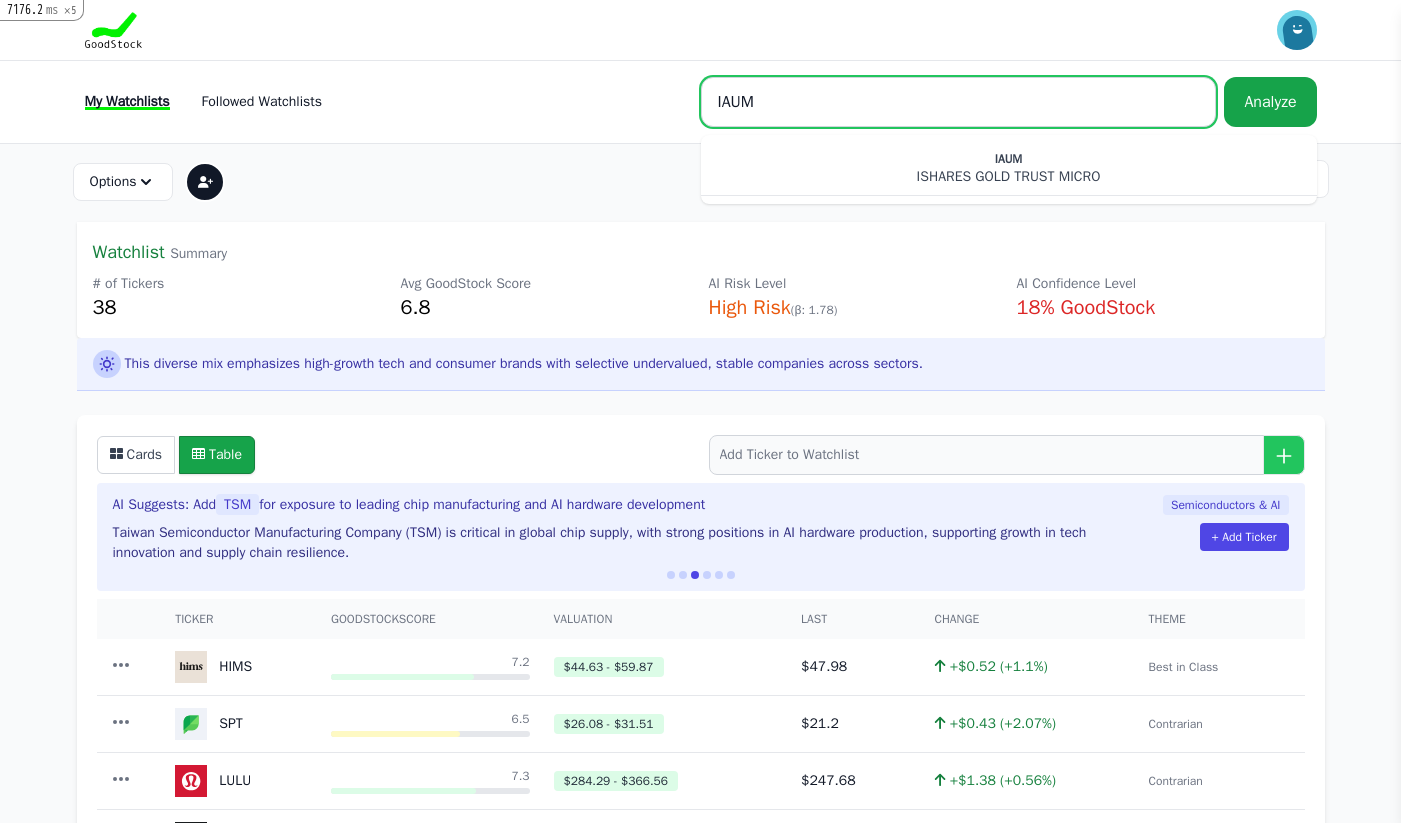 type on "IAUM" 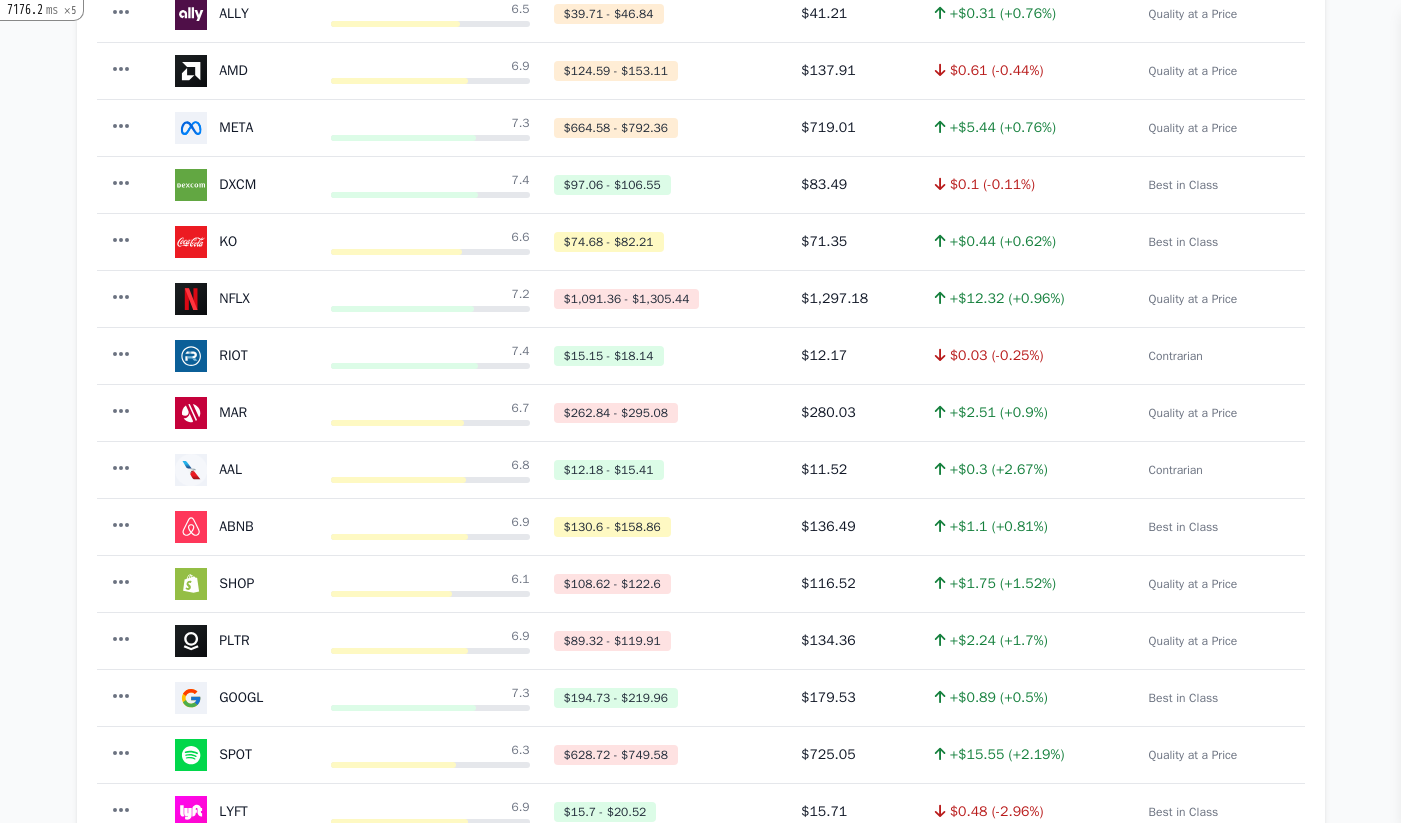 scroll, scrollTop: 1168, scrollLeft: 0, axis: vertical 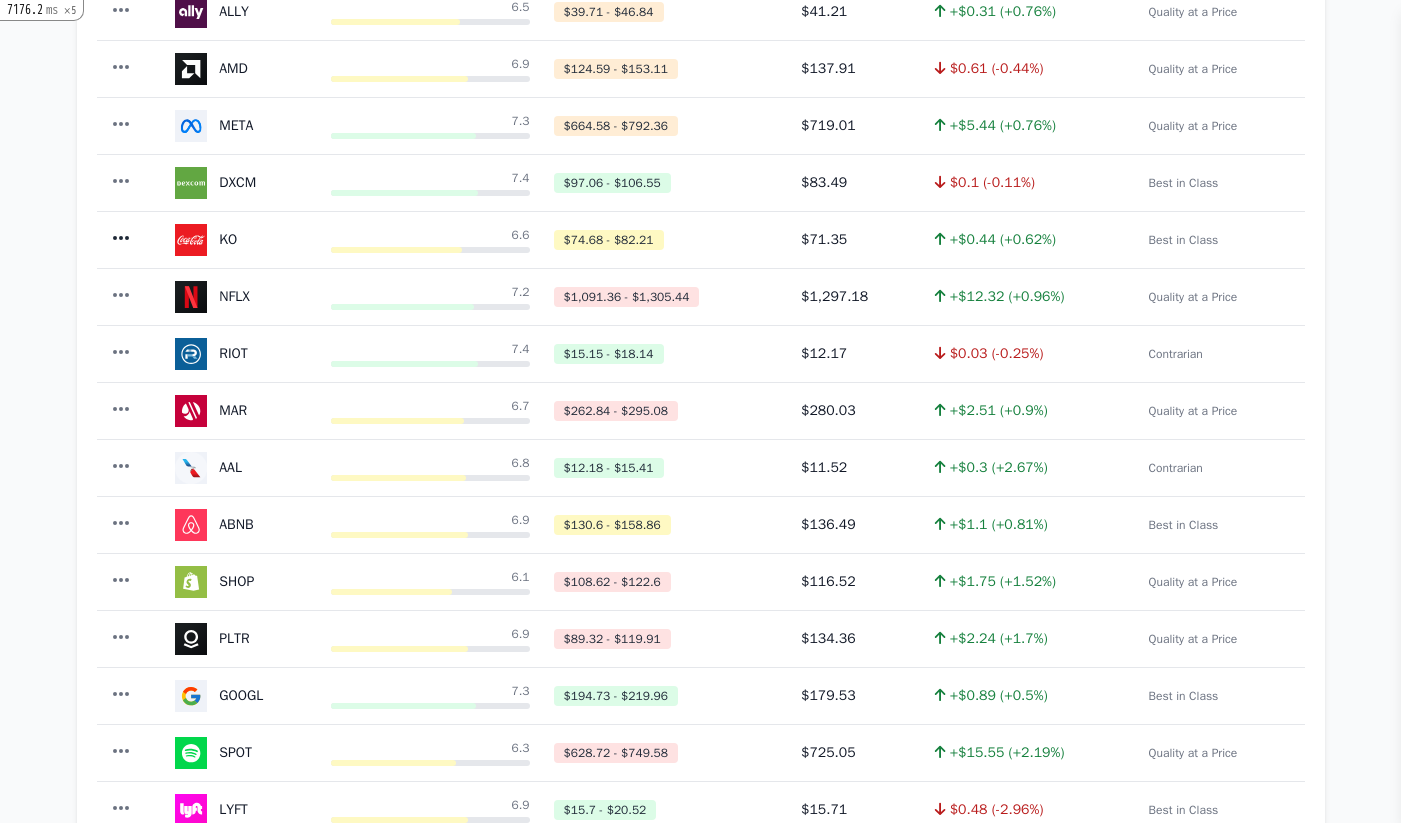 click 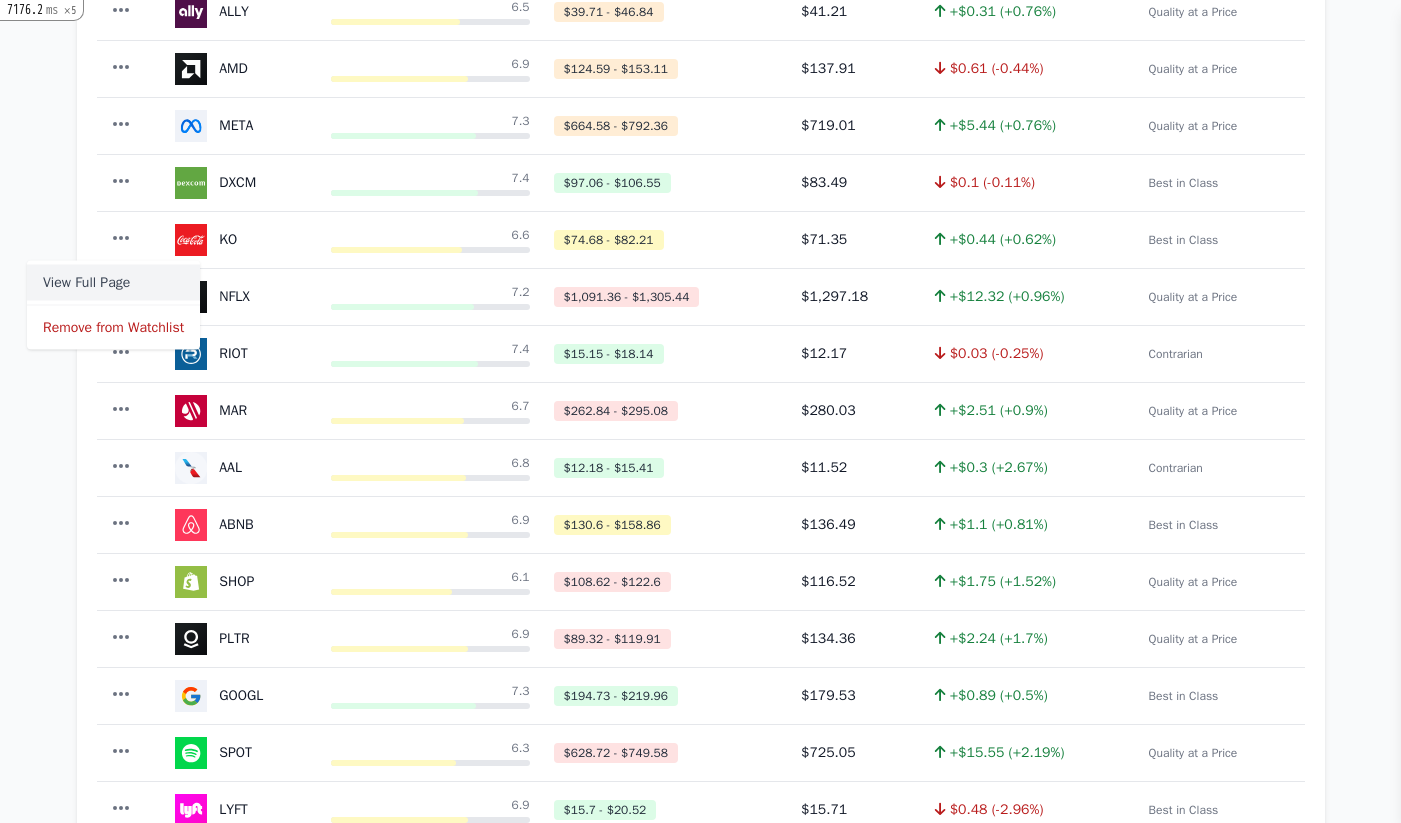 click on "View Full Page" at bounding box center [113, 283] 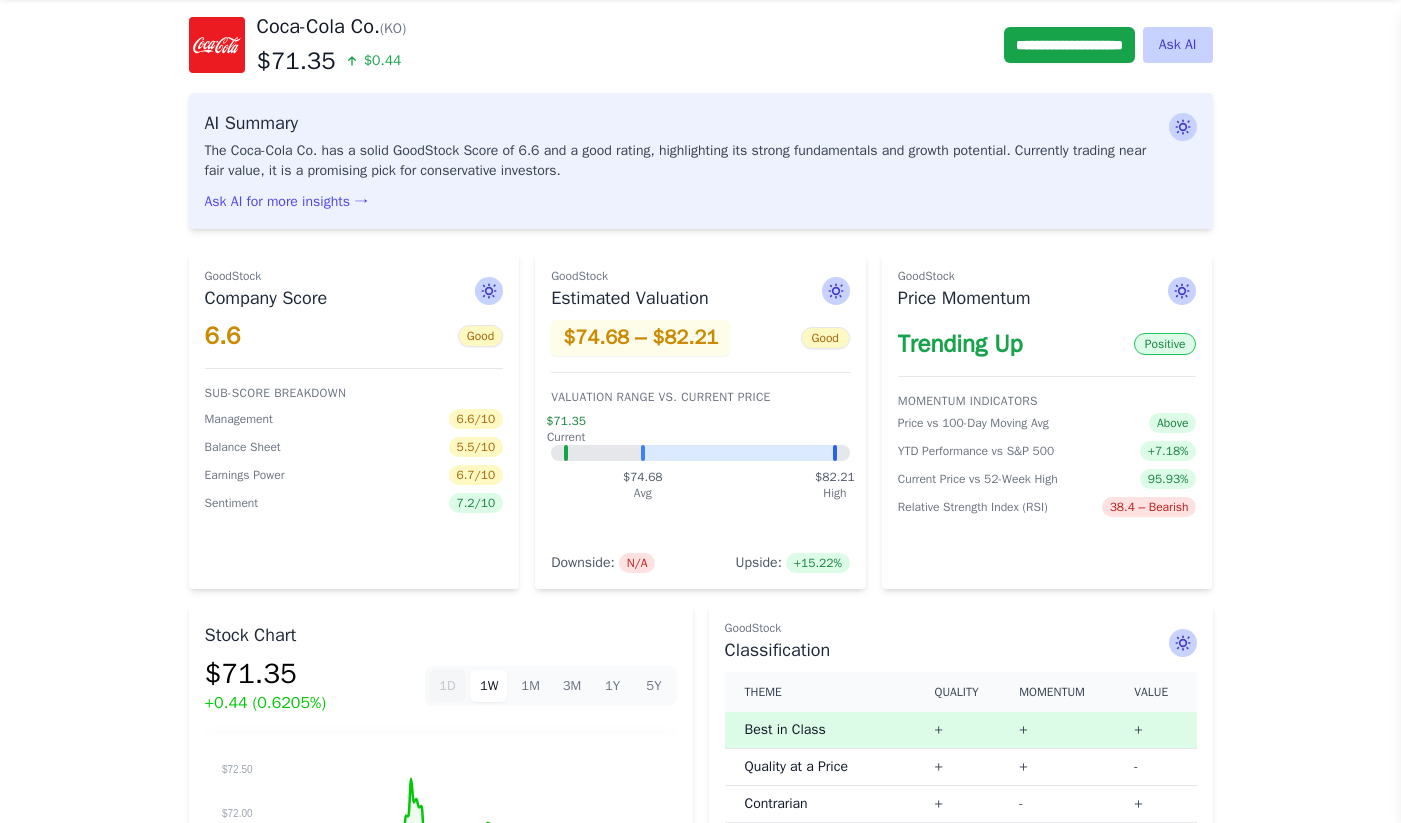 scroll, scrollTop: 0, scrollLeft: 0, axis: both 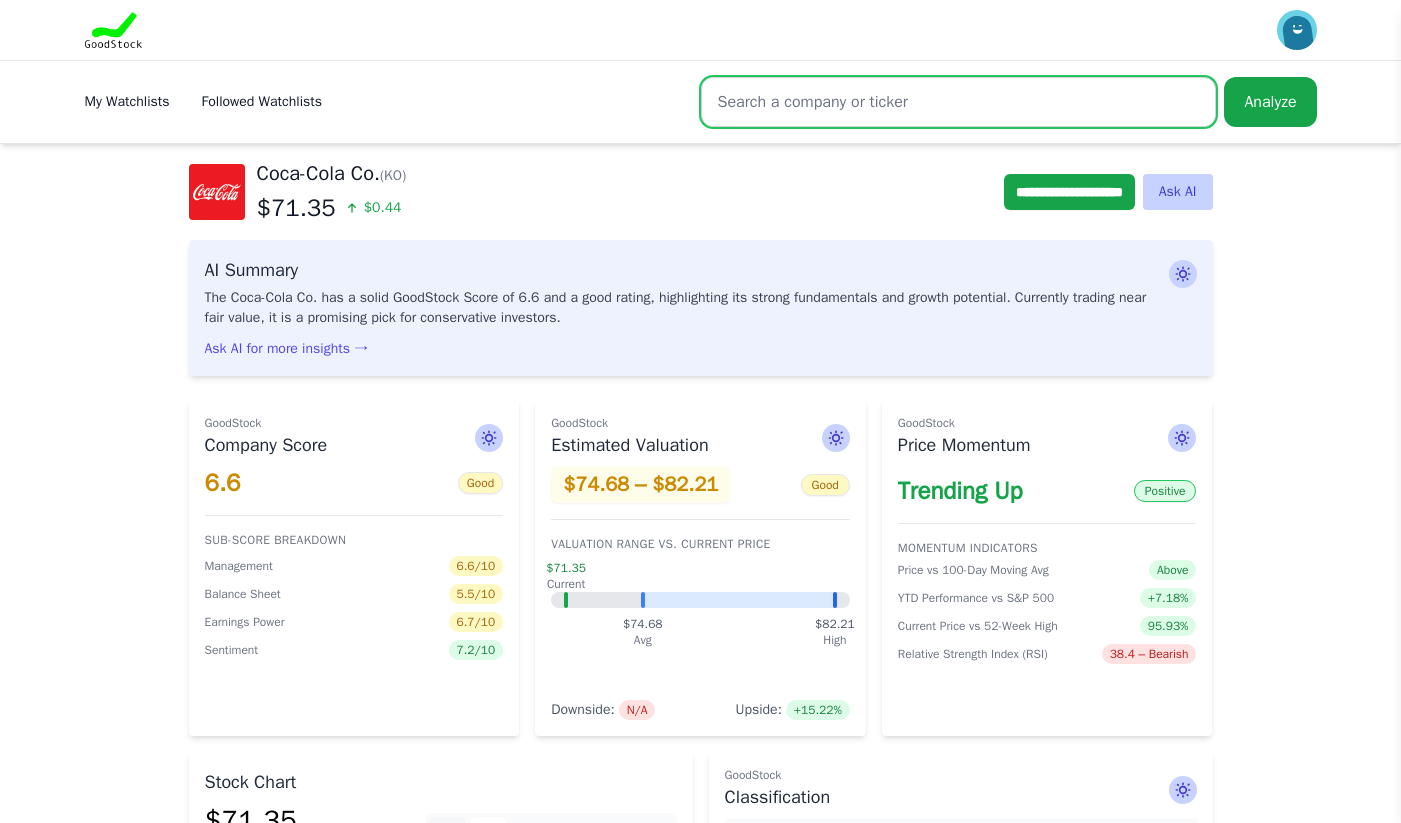 click at bounding box center (959, 102) 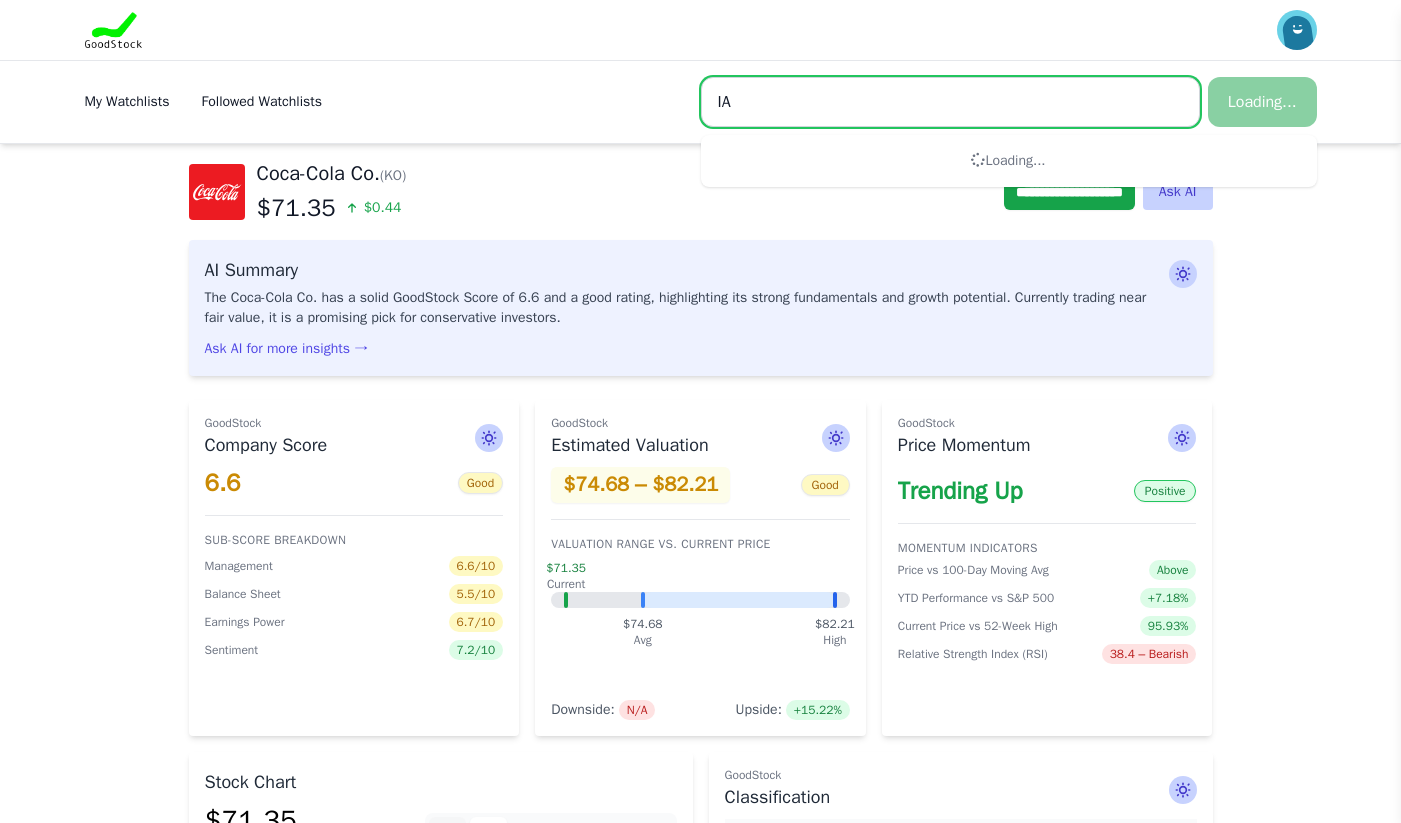 type on "I" 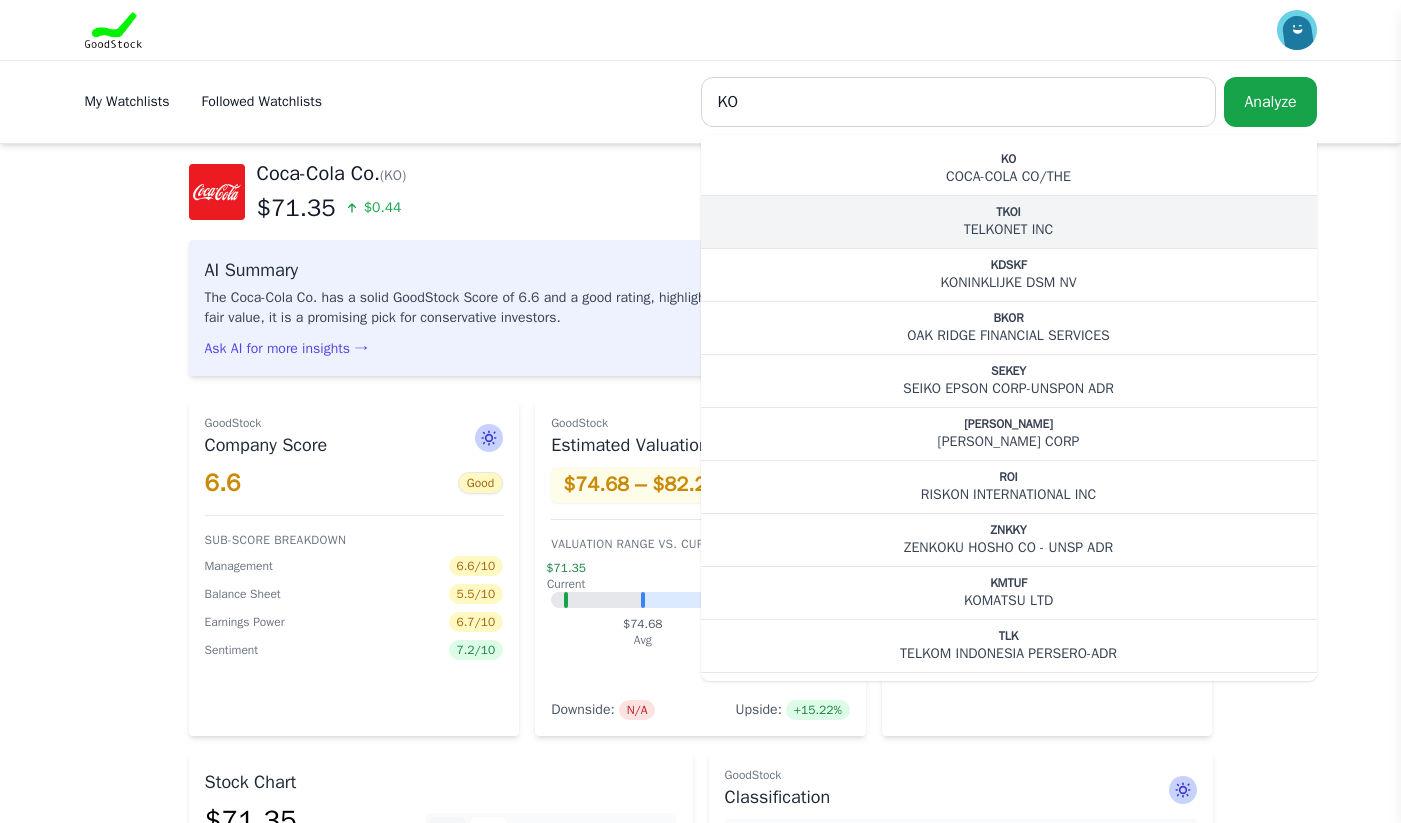click on "TELKONET INC" at bounding box center (1009, 230) 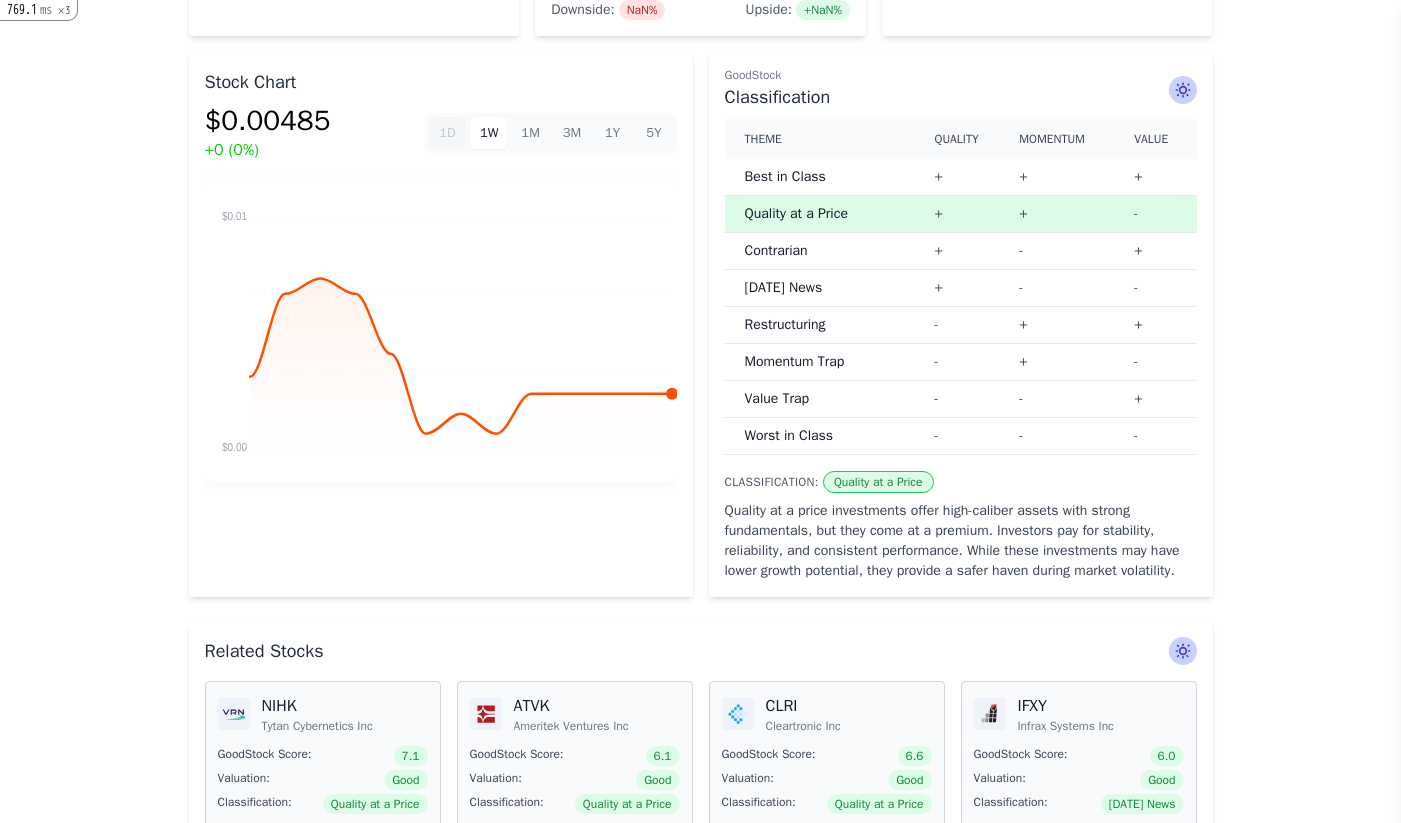scroll, scrollTop: 0, scrollLeft: 0, axis: both 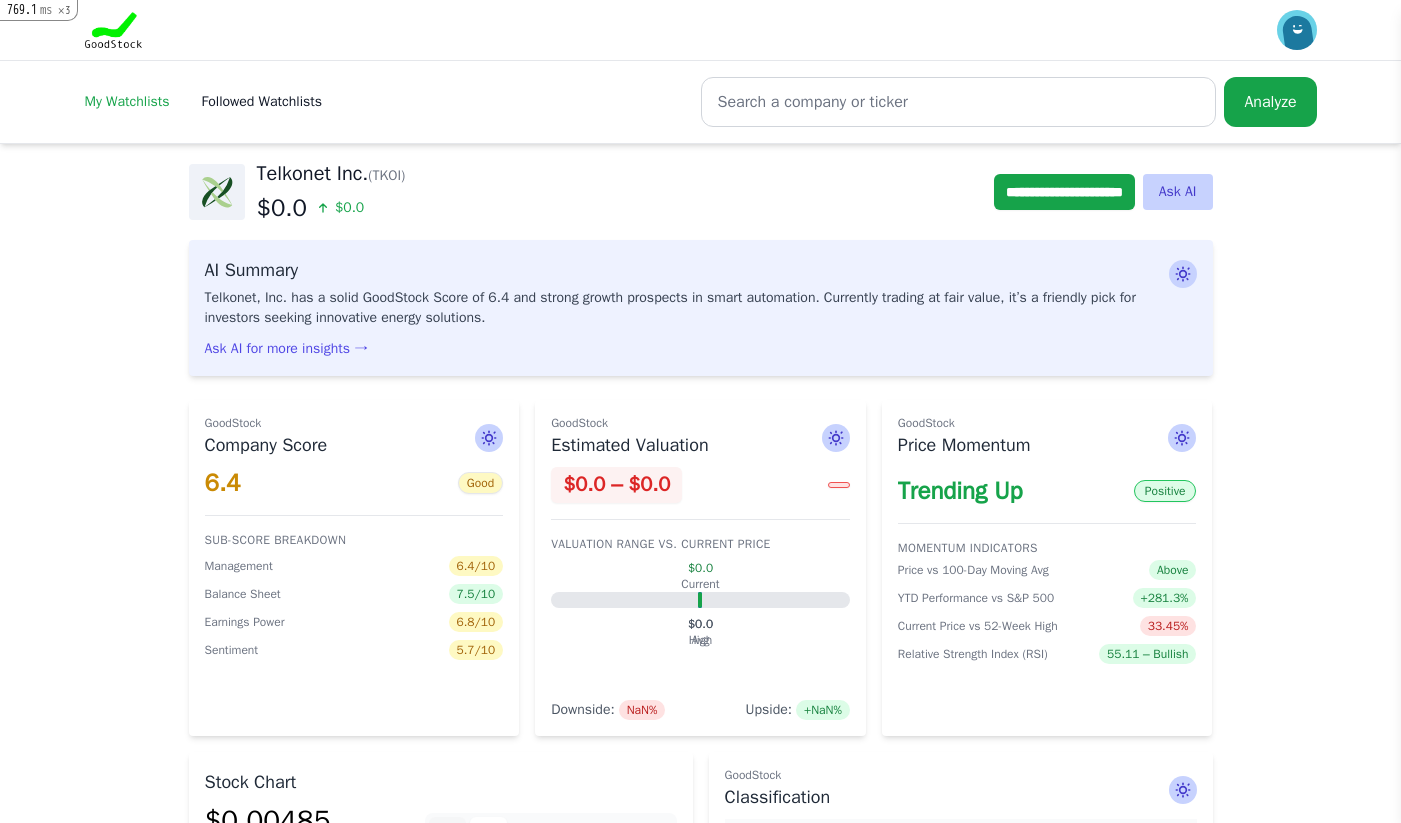 click on "My Watchlists" at bounding box center [127, 101] 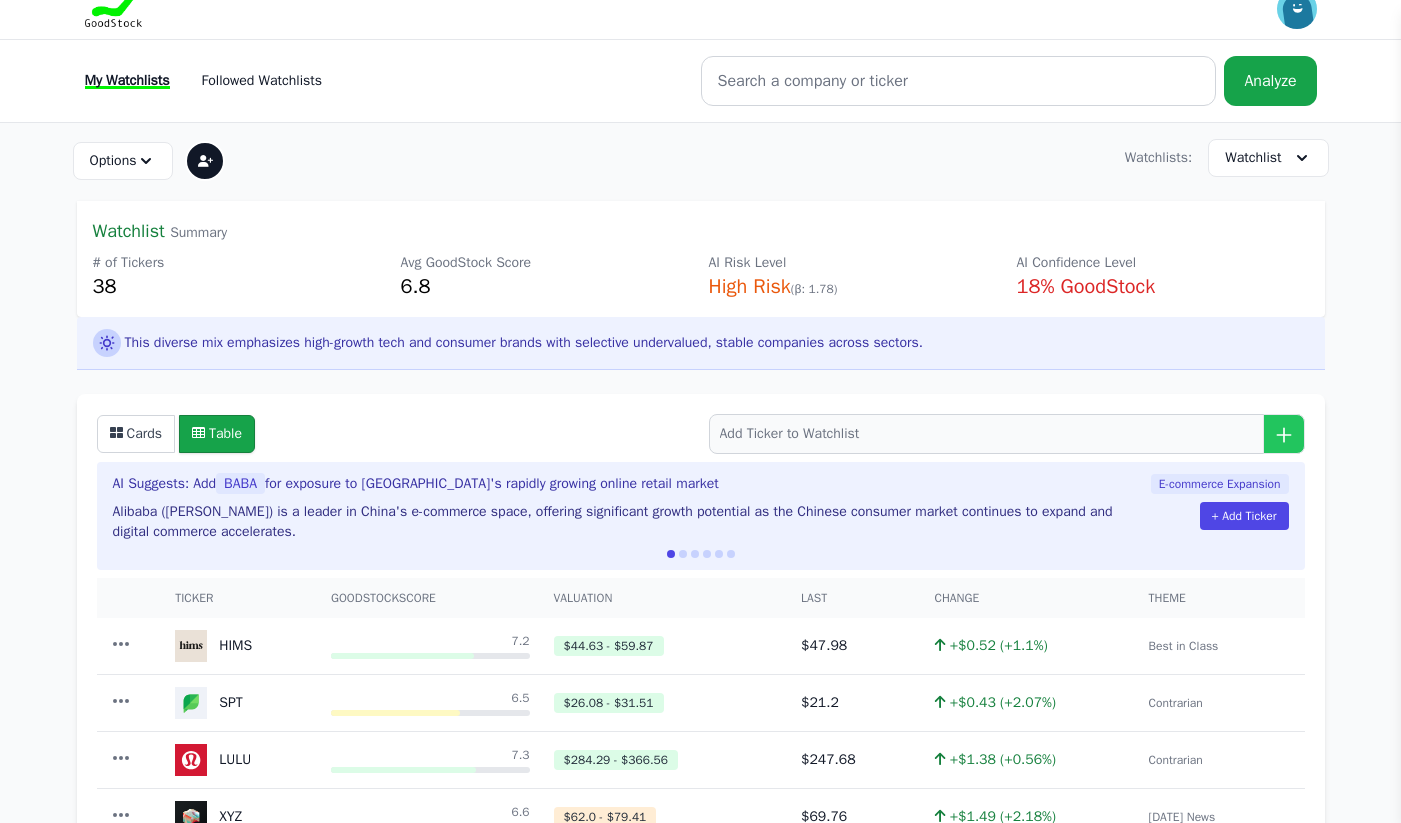 scroll, scrollTop: 0, scrollLeft: 0, axis: both 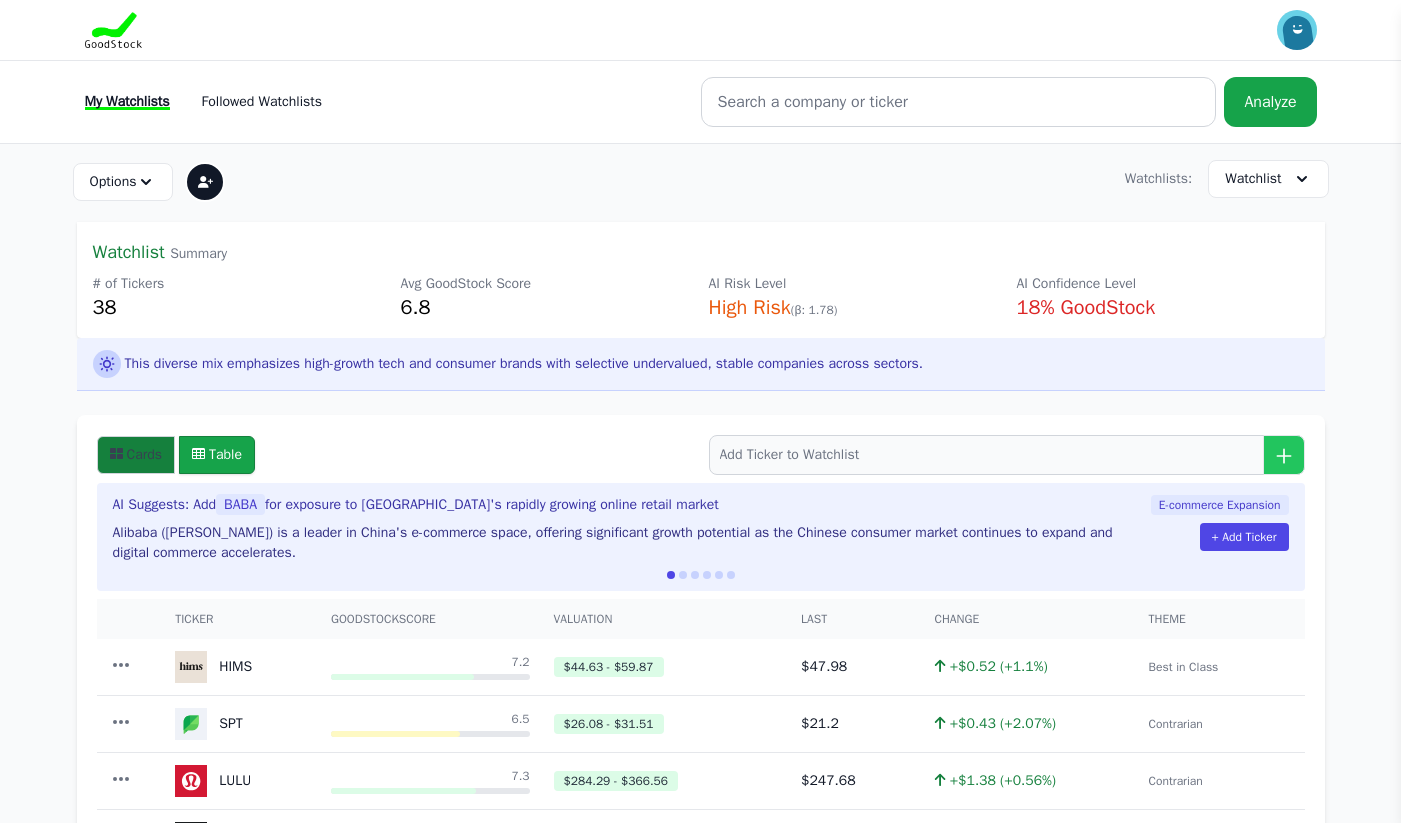 click on "Cards" at bounding box center [136, 455] 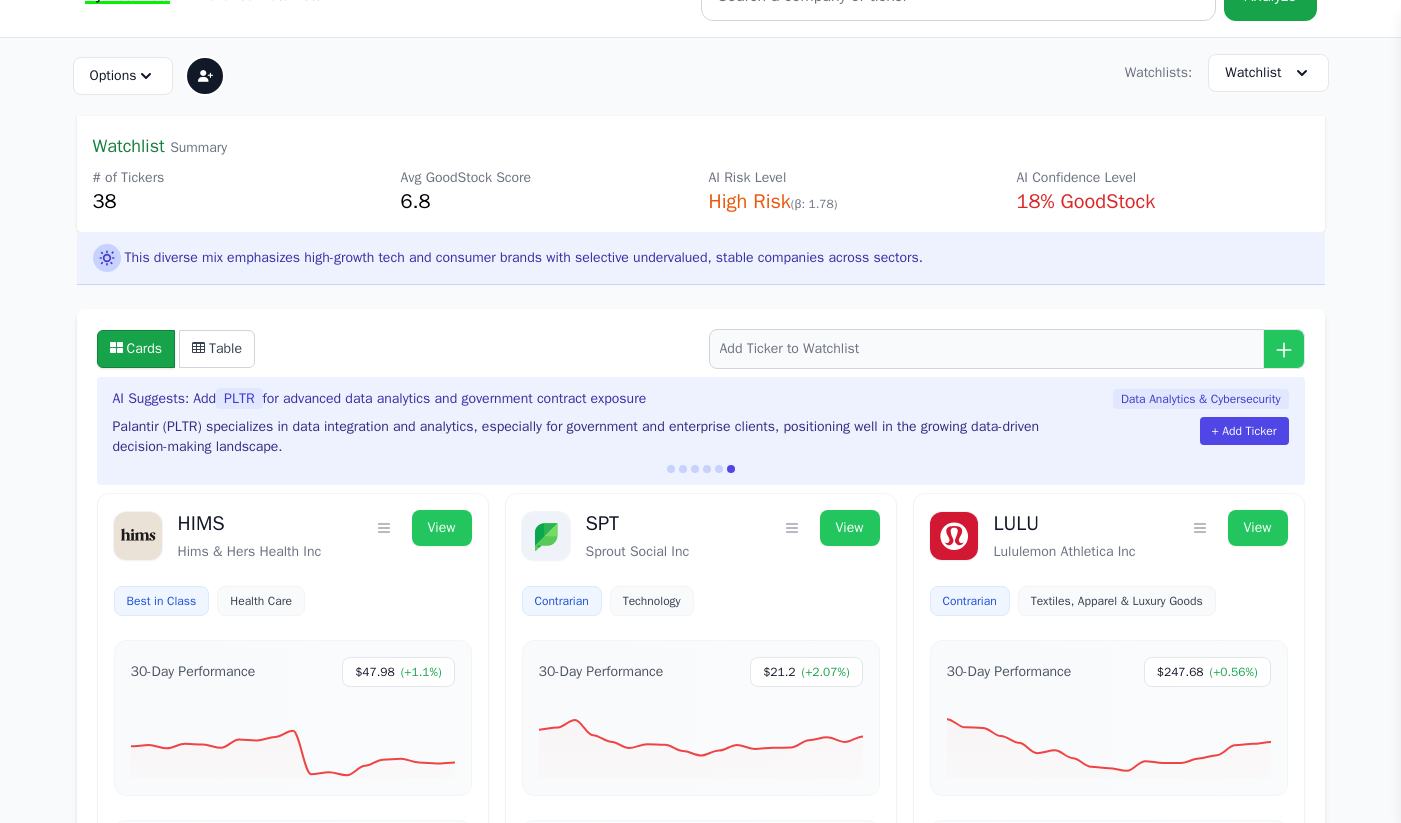scroll, scrollTop: 0, scrollLeft: 0, axis: both 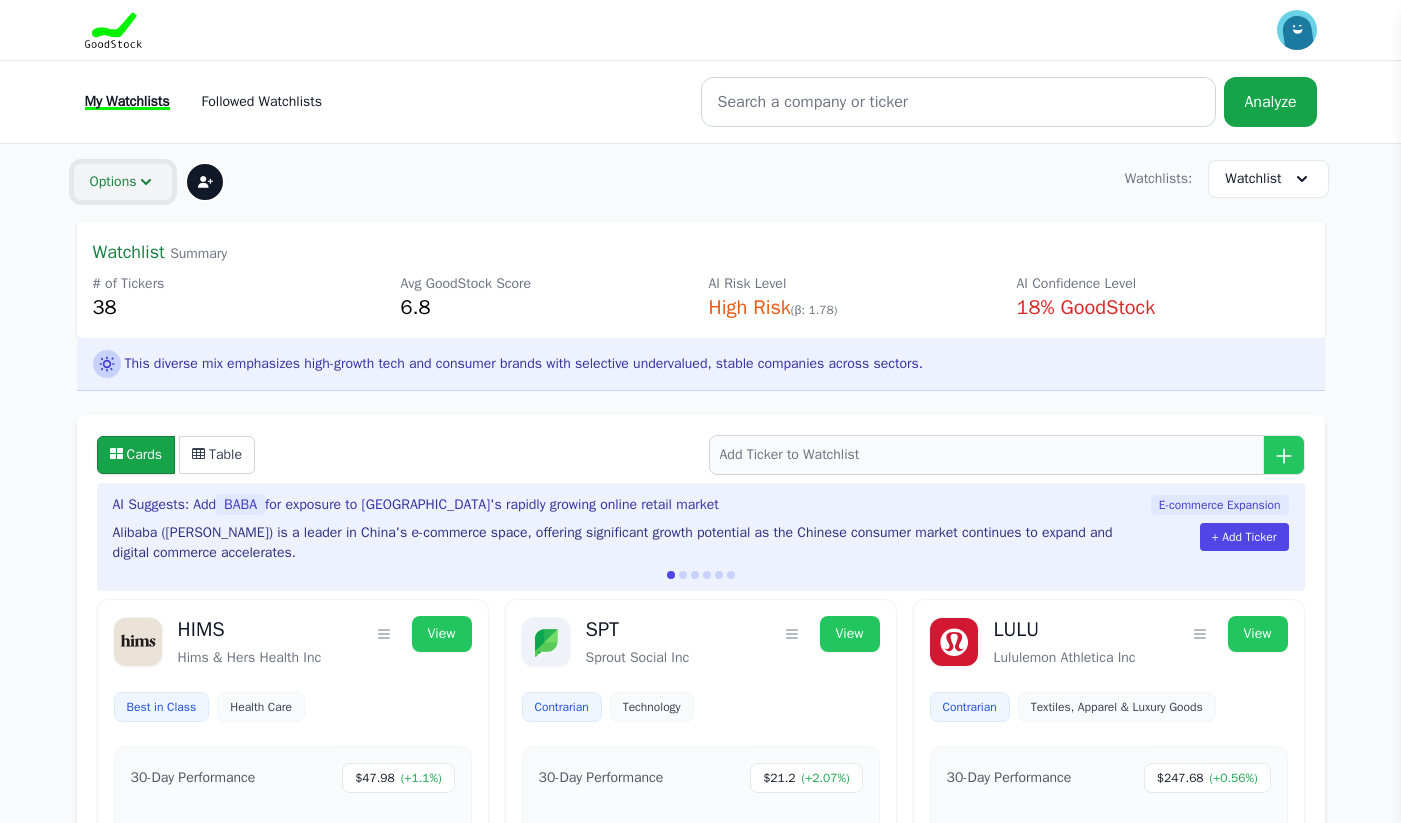 click on "Options" at bounding box center (123, 182) 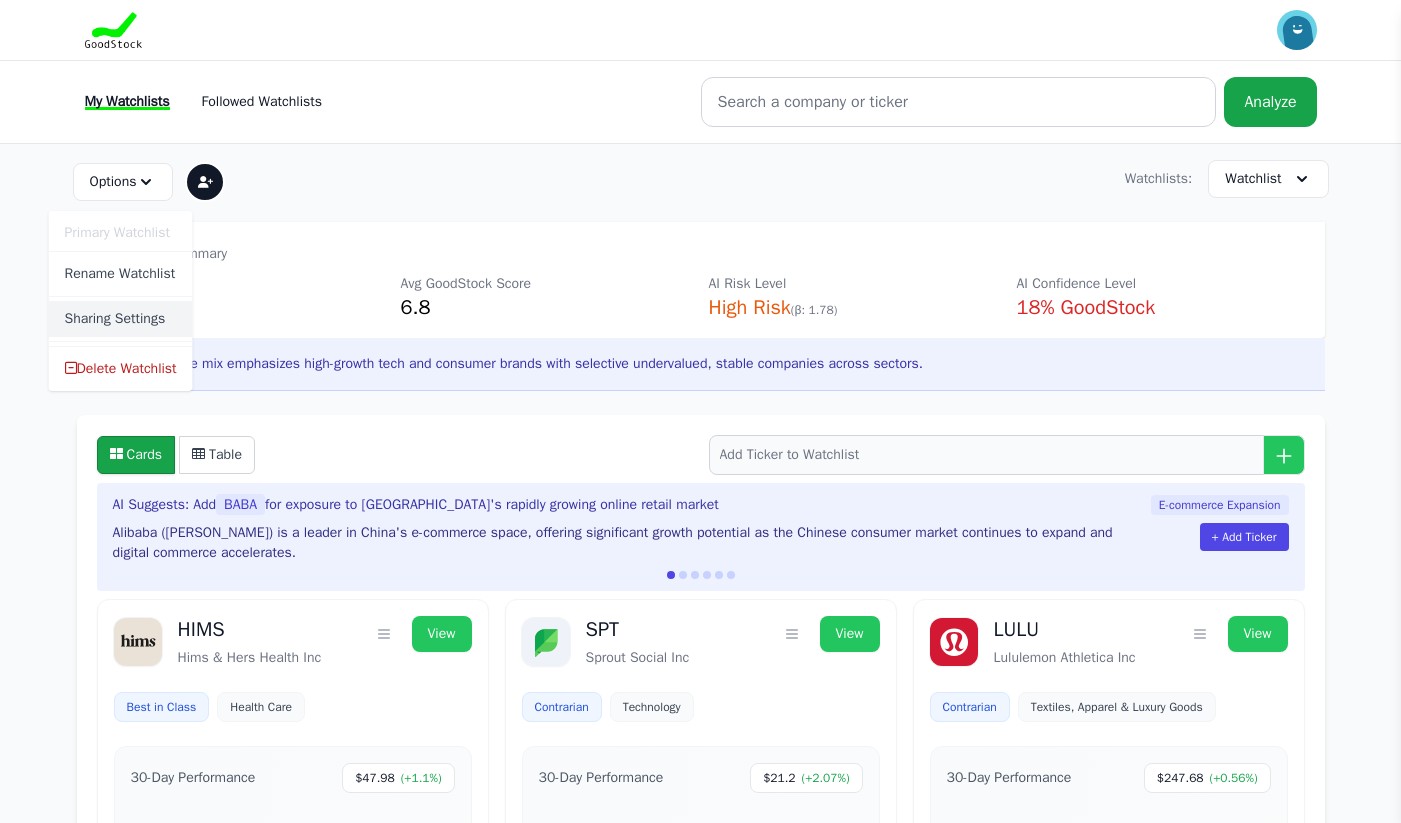 click on "Sharing Settings" at bounding box center (121, 319) 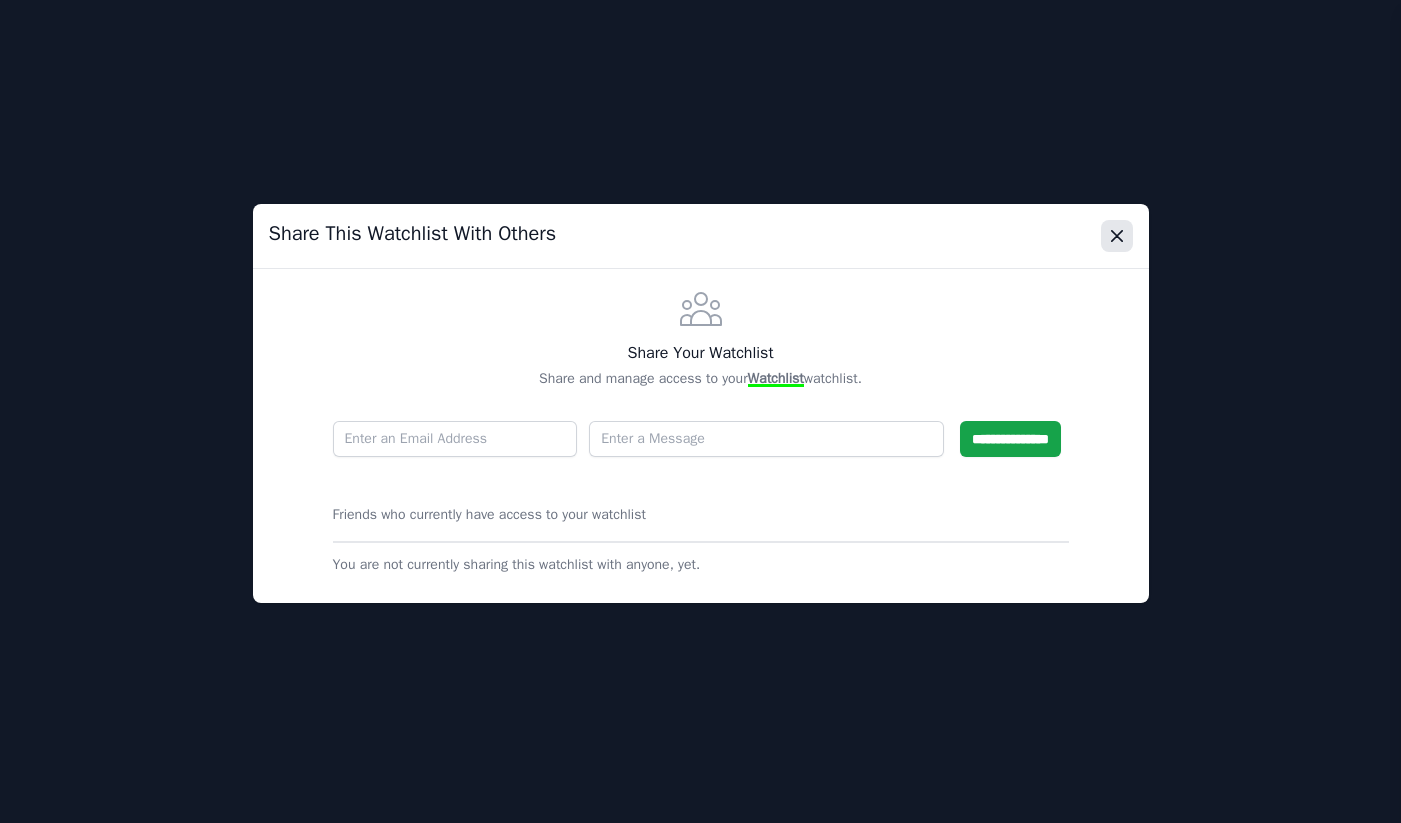 click on "Close modal" at bounding box center (1117, 236) 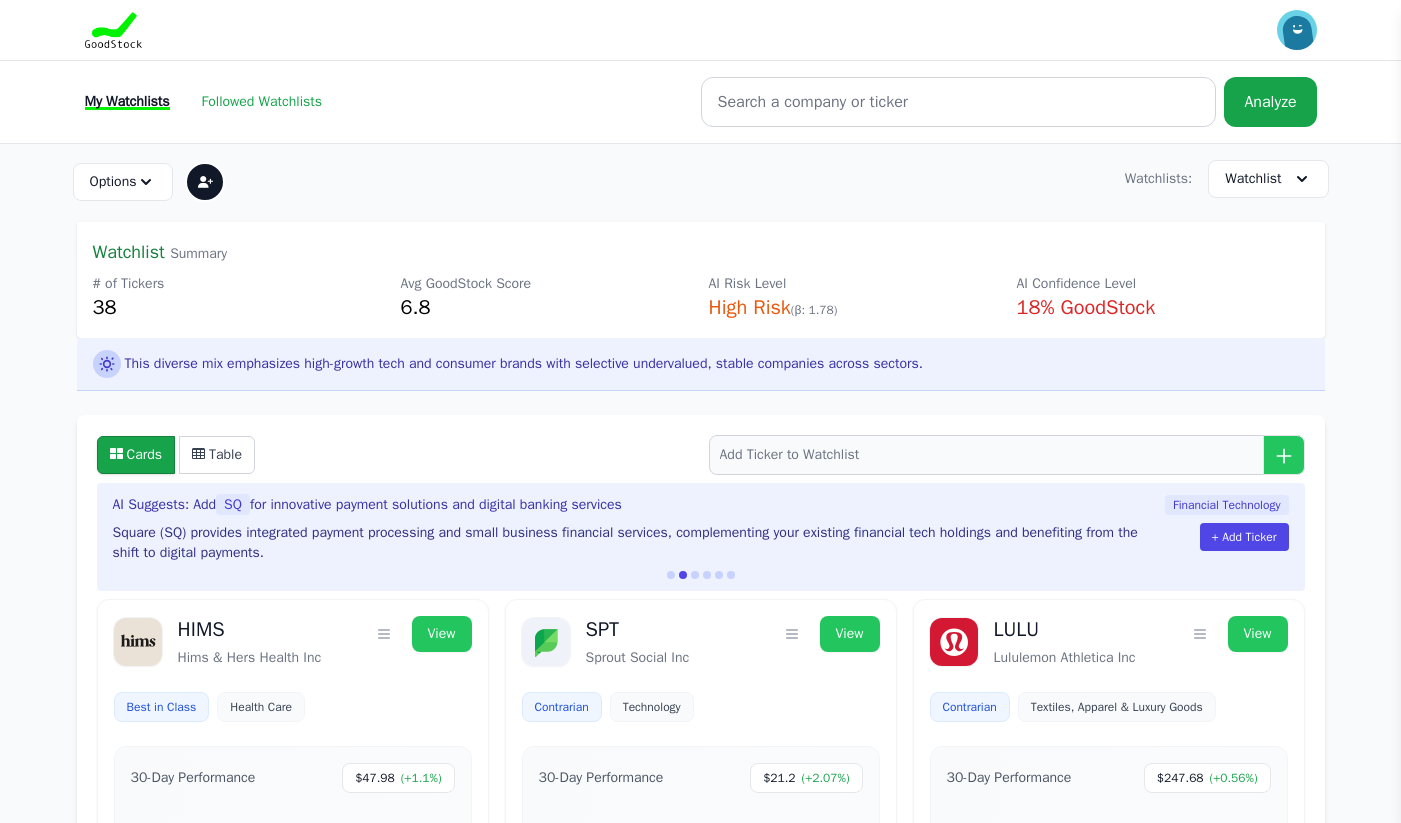 click on "Followed Watchlists" at bounding box center [262, 101] 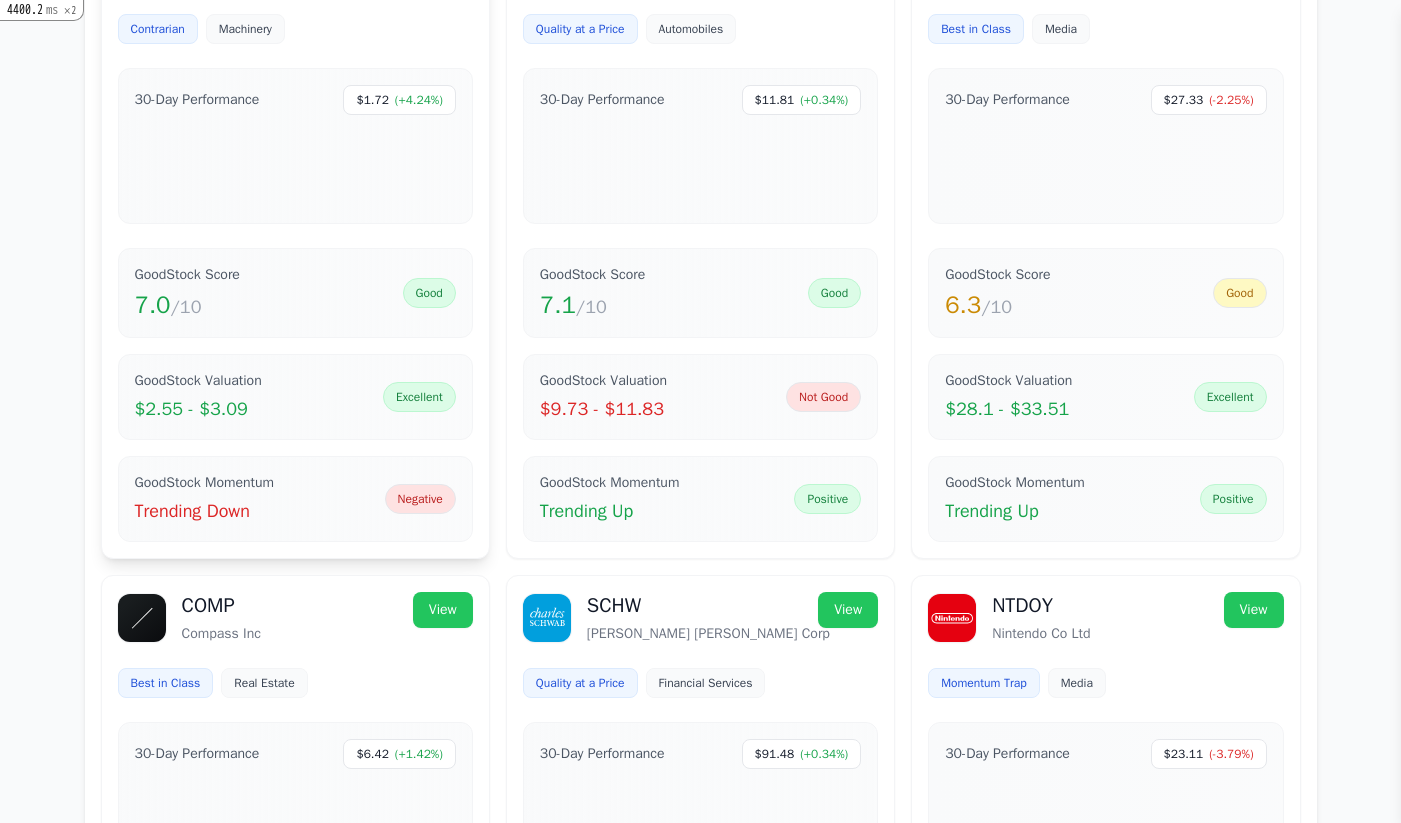 scroll, scrollTop: 0, scrollLeft: 0, axis: both 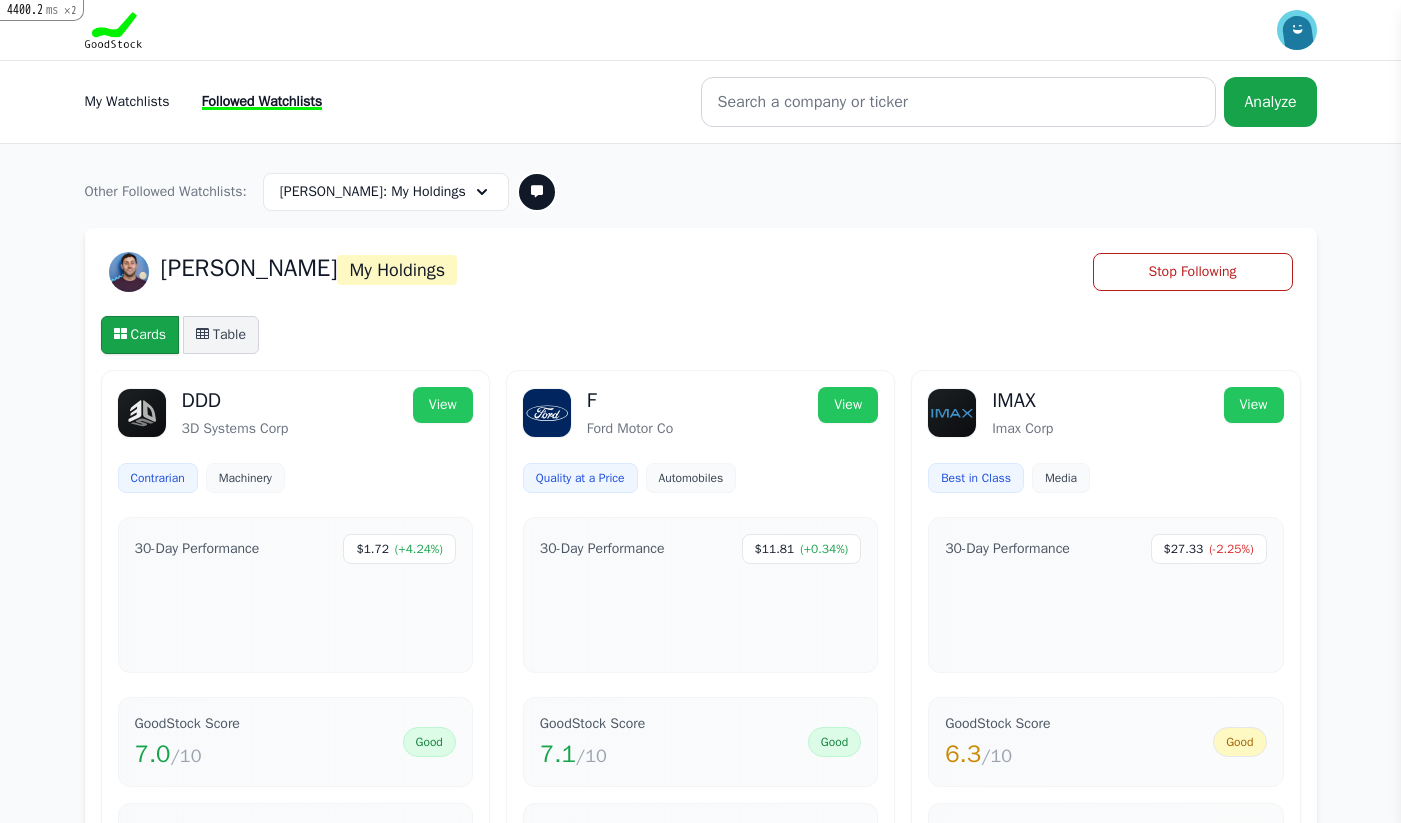 click on "Table" at bounding box center (221, 335) 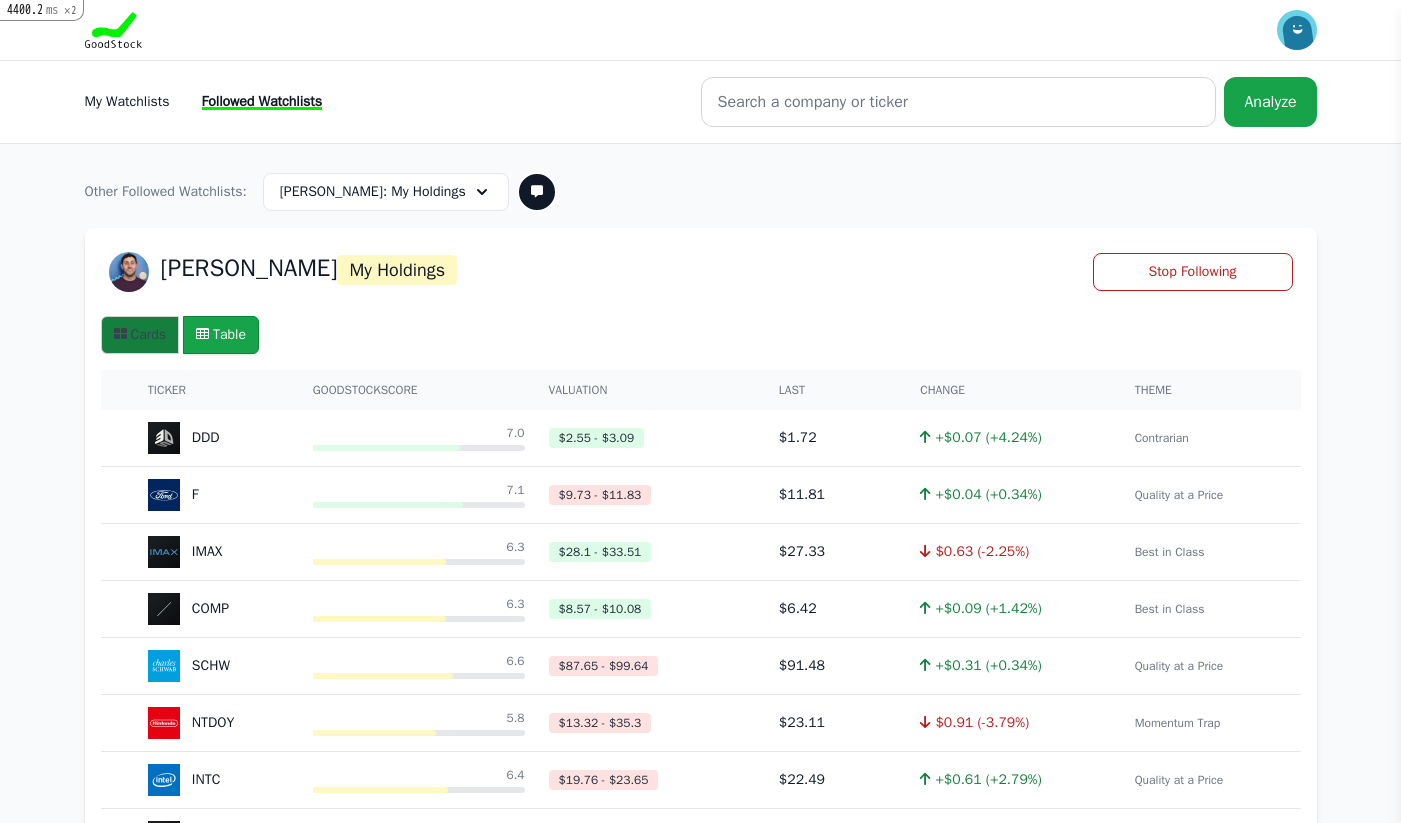click on "Cards" at bounding box center (140, 335) 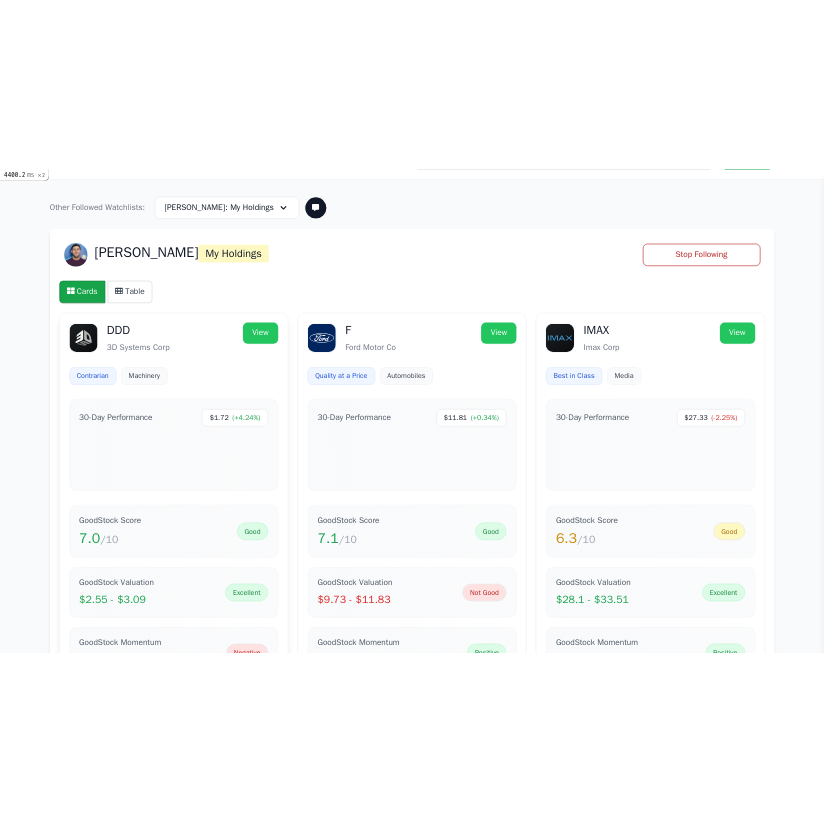 scroll, scrollTop: 142, scrollLeft: 0, axis: vertical 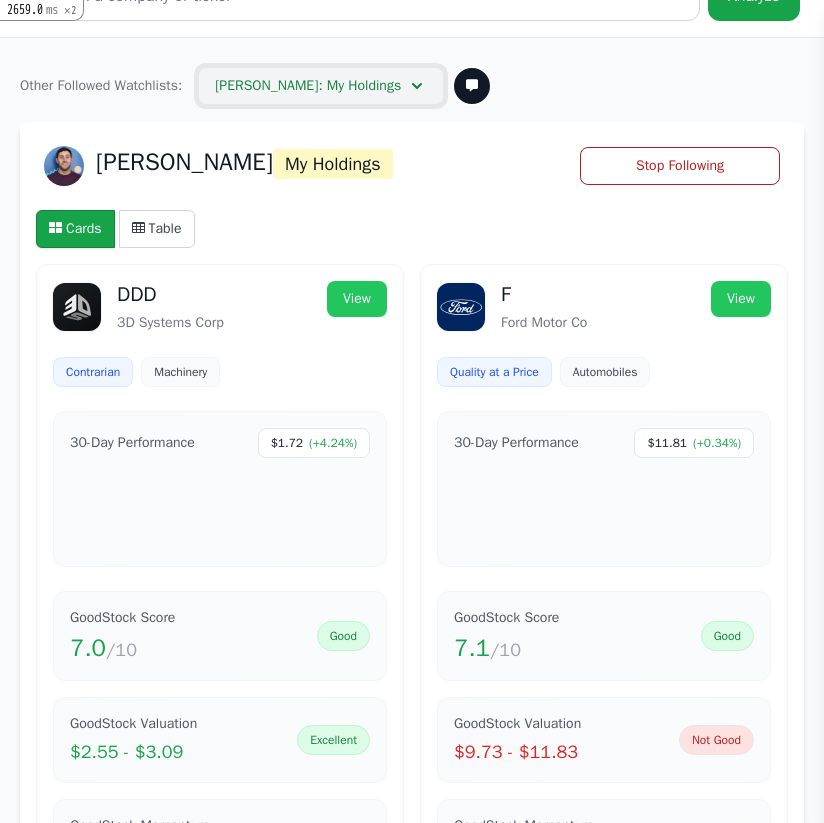 click 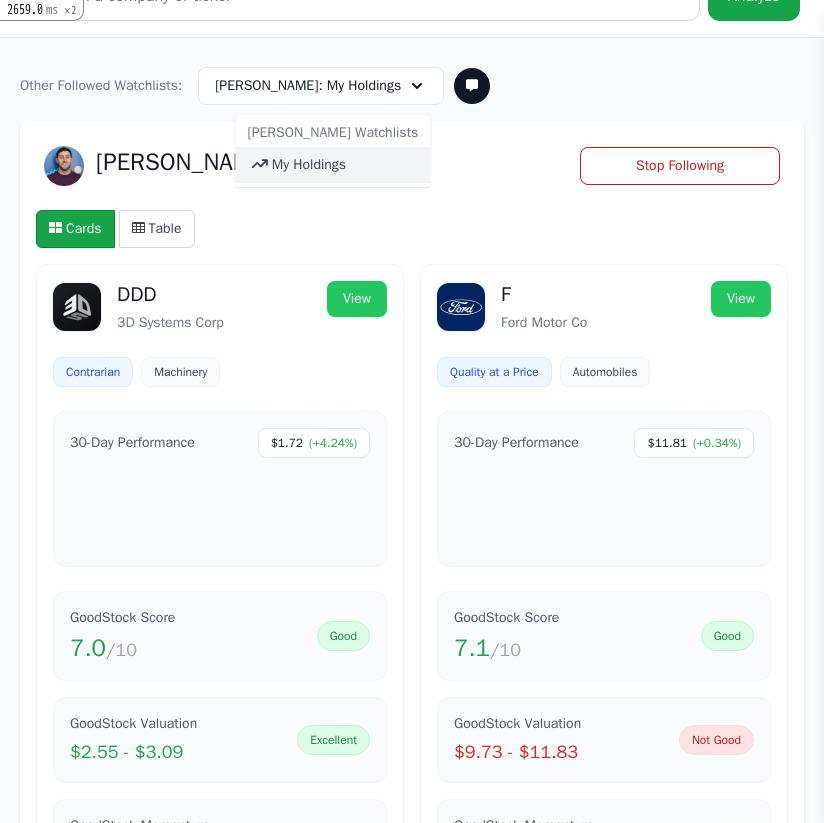 click on "My Holdings" at bounding box center (333, 165) 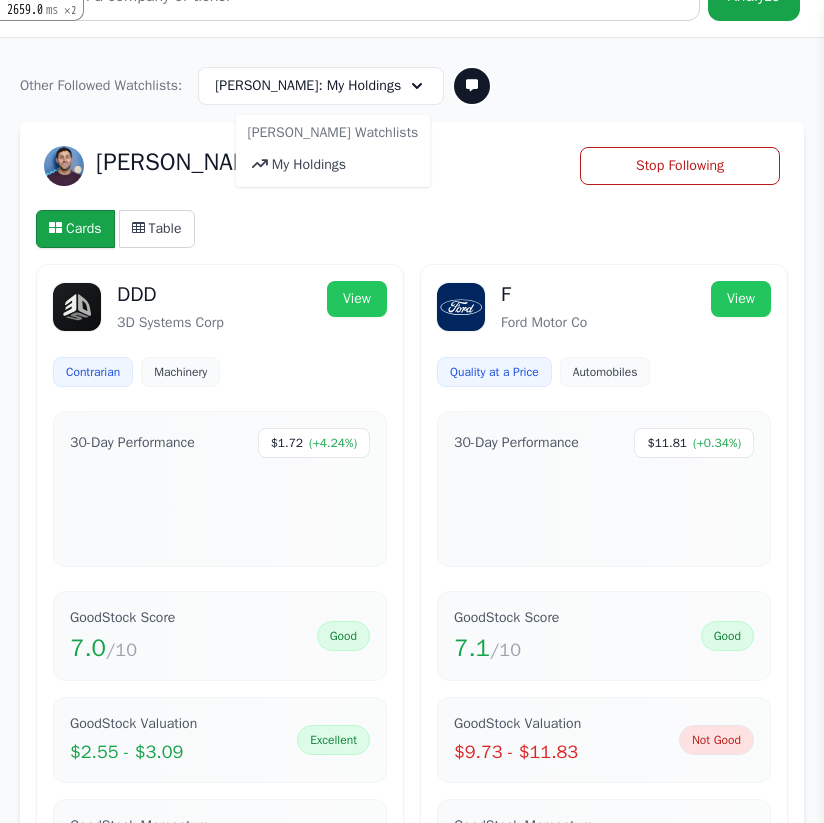 click on "Cards
Table" at bounding box center [412, 229] 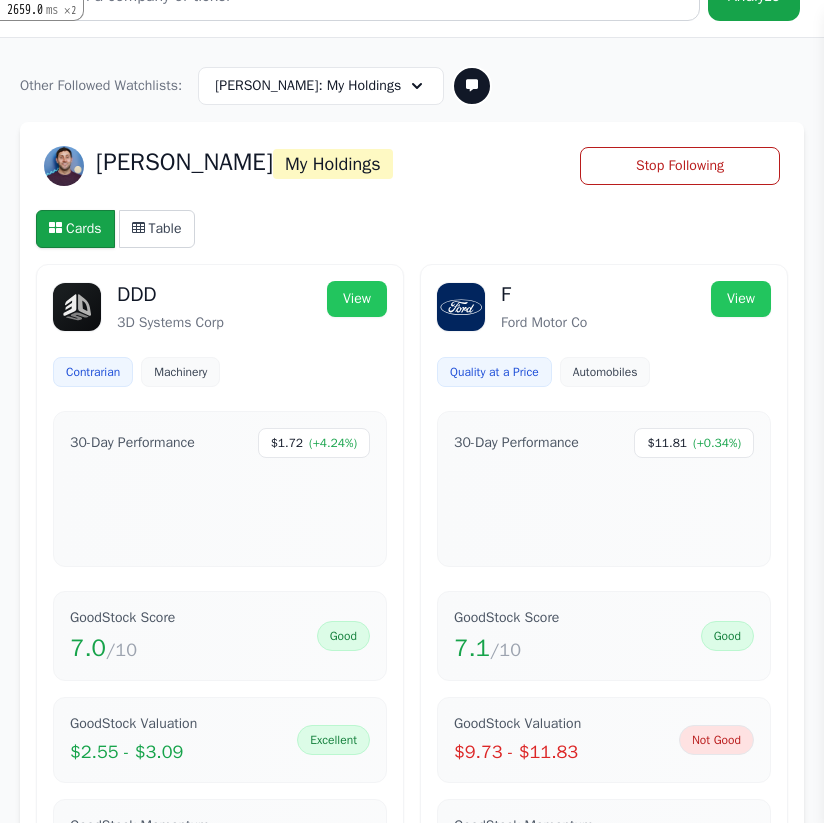click on "Cards
Table" at bounding box center [412, 229] 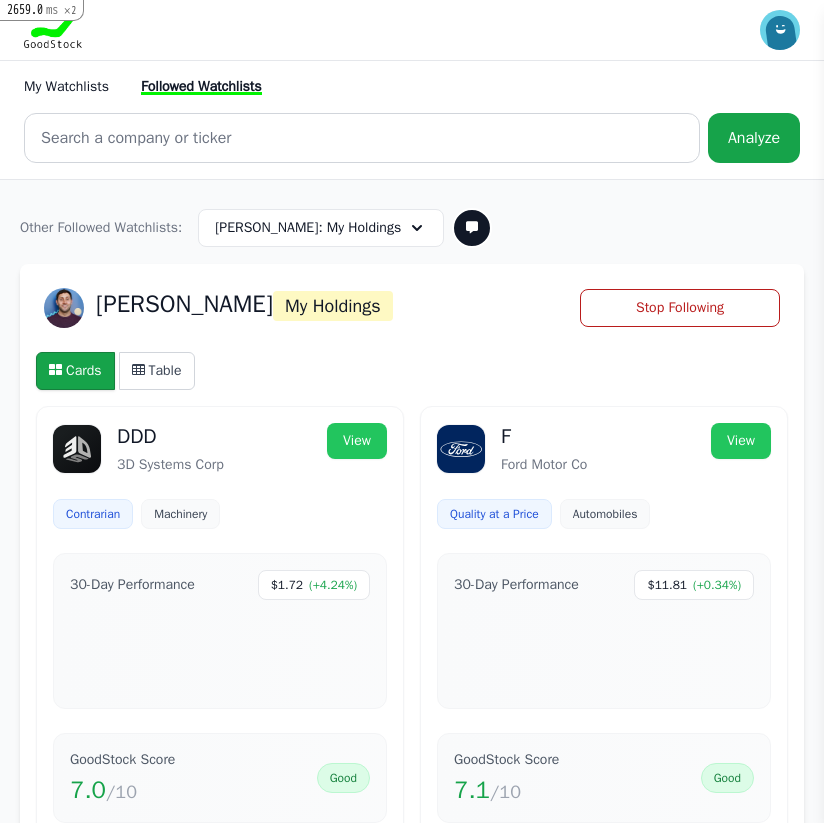 click on "My Watchlists
Followed Watchlists" at bounding box center [412, 87] 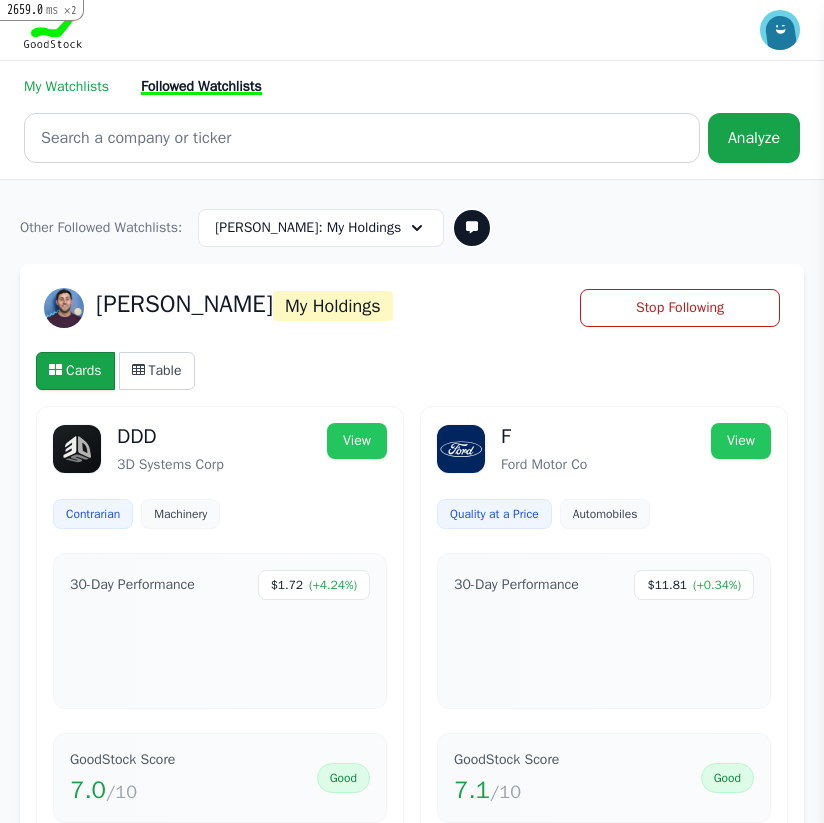 click on "My Watchlists" at bounding box center (66, 86) 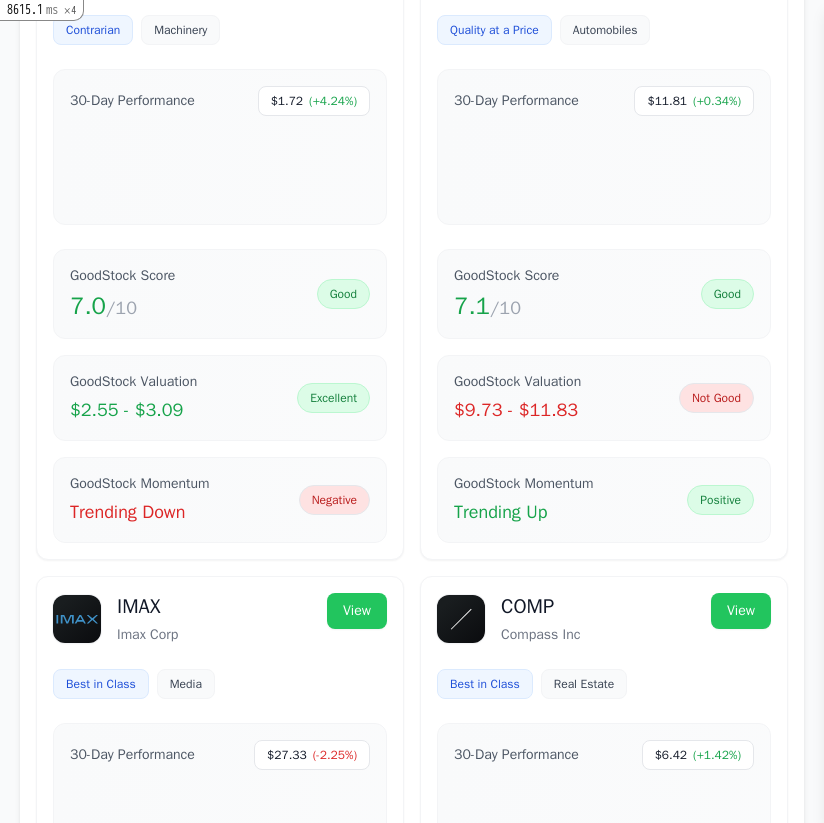 scroll, scrollTop: 0, scrollLeft: 0, axis: both 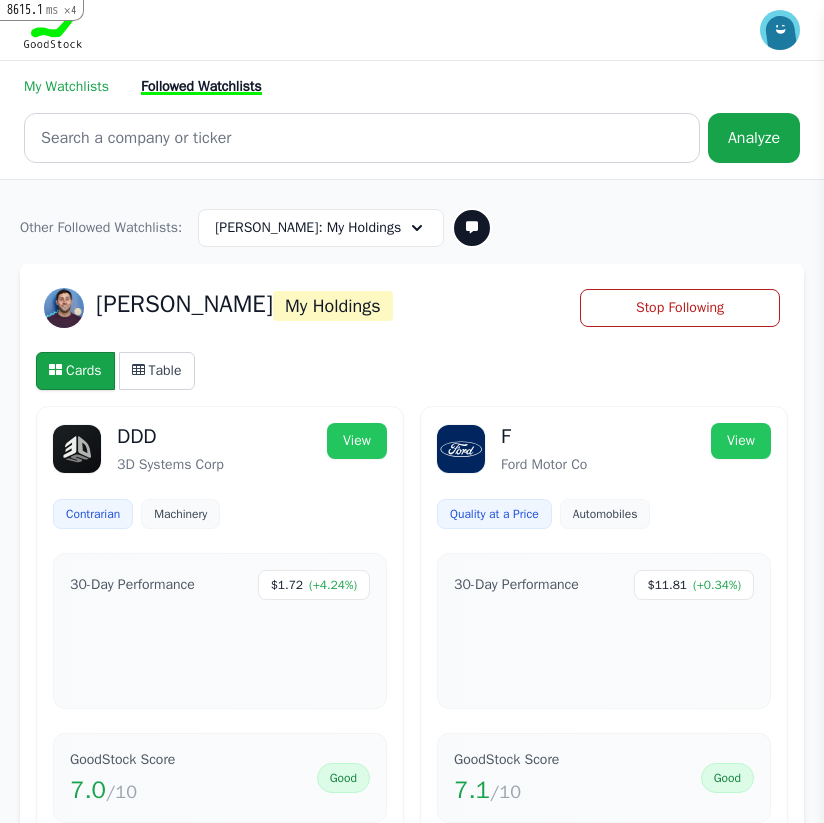 click on "My Watchlists" at bounding box center [66, 86] 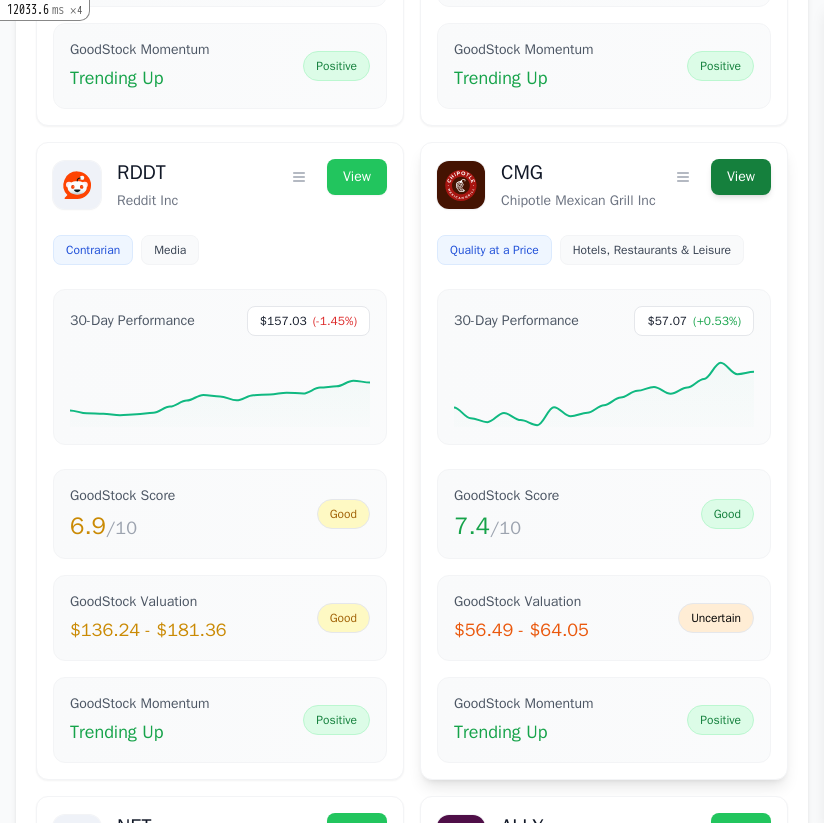 scroll, scrollTop: 2506, scrollLeft: 0, axis: vertical 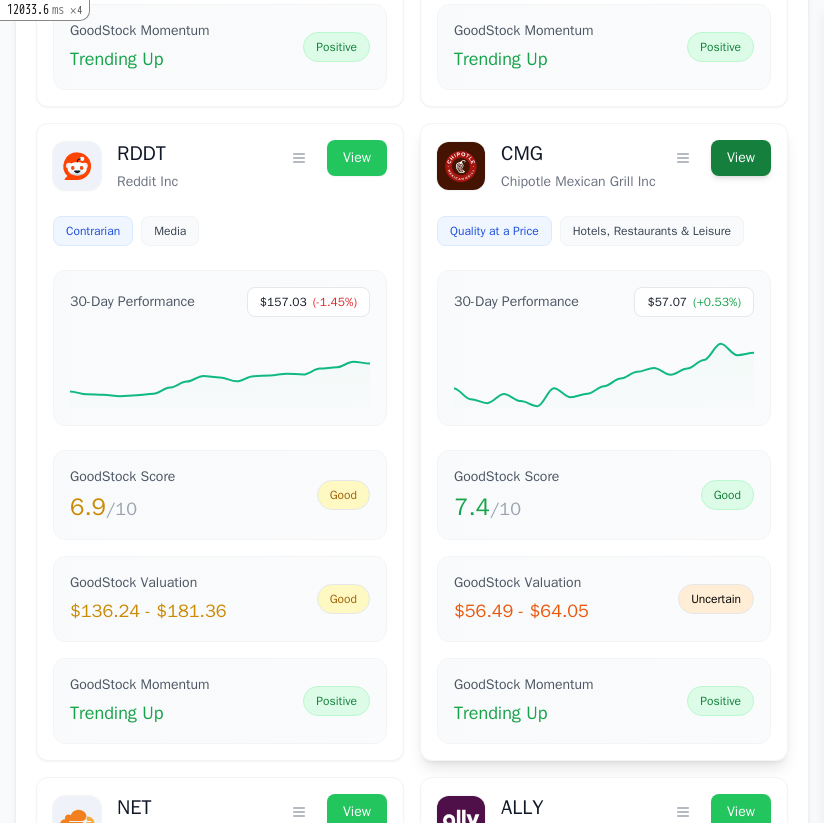 click on "View" at bounding box center [741, 158] 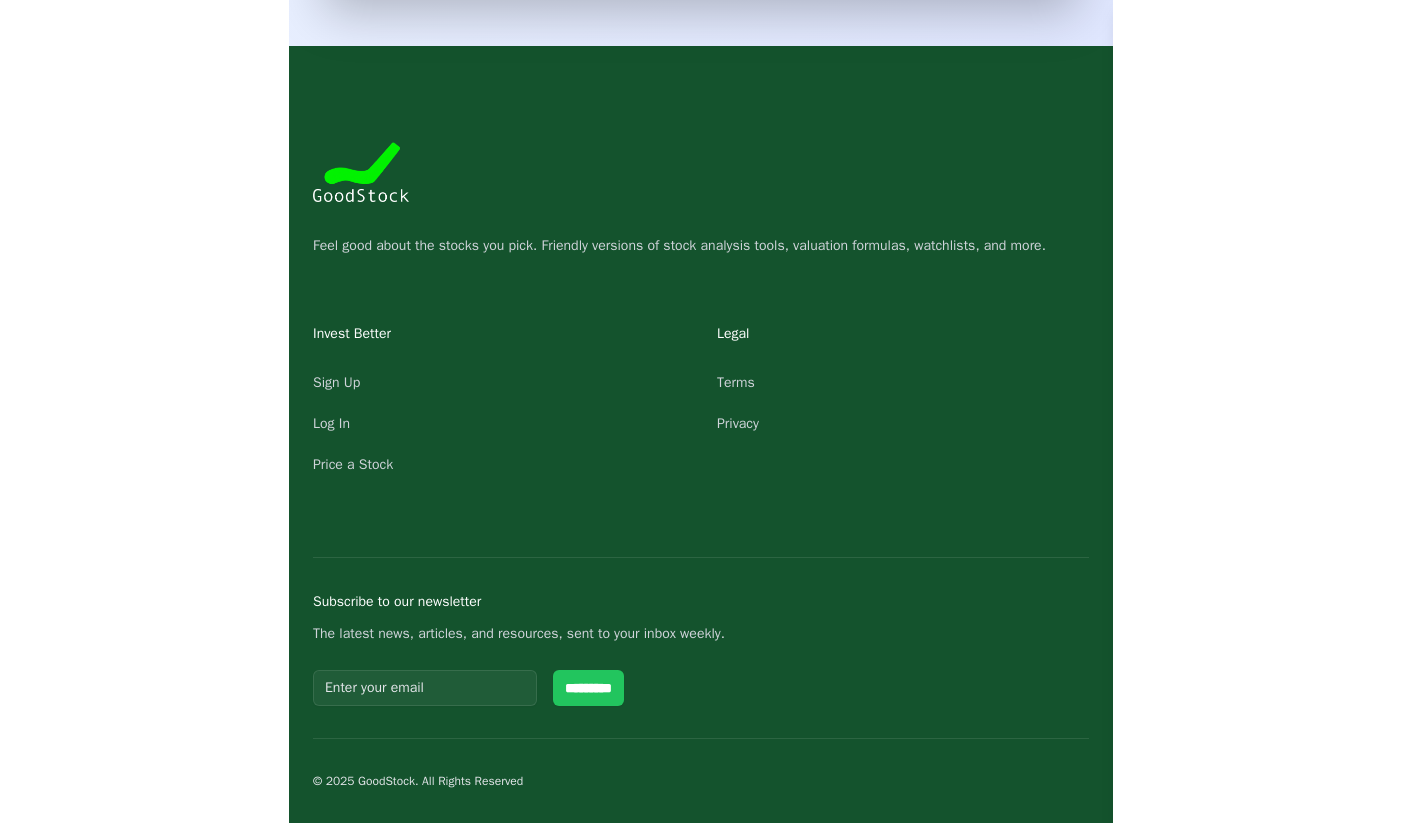 scroll, scrollTop: 0, scrollLeft: 0, axis: both 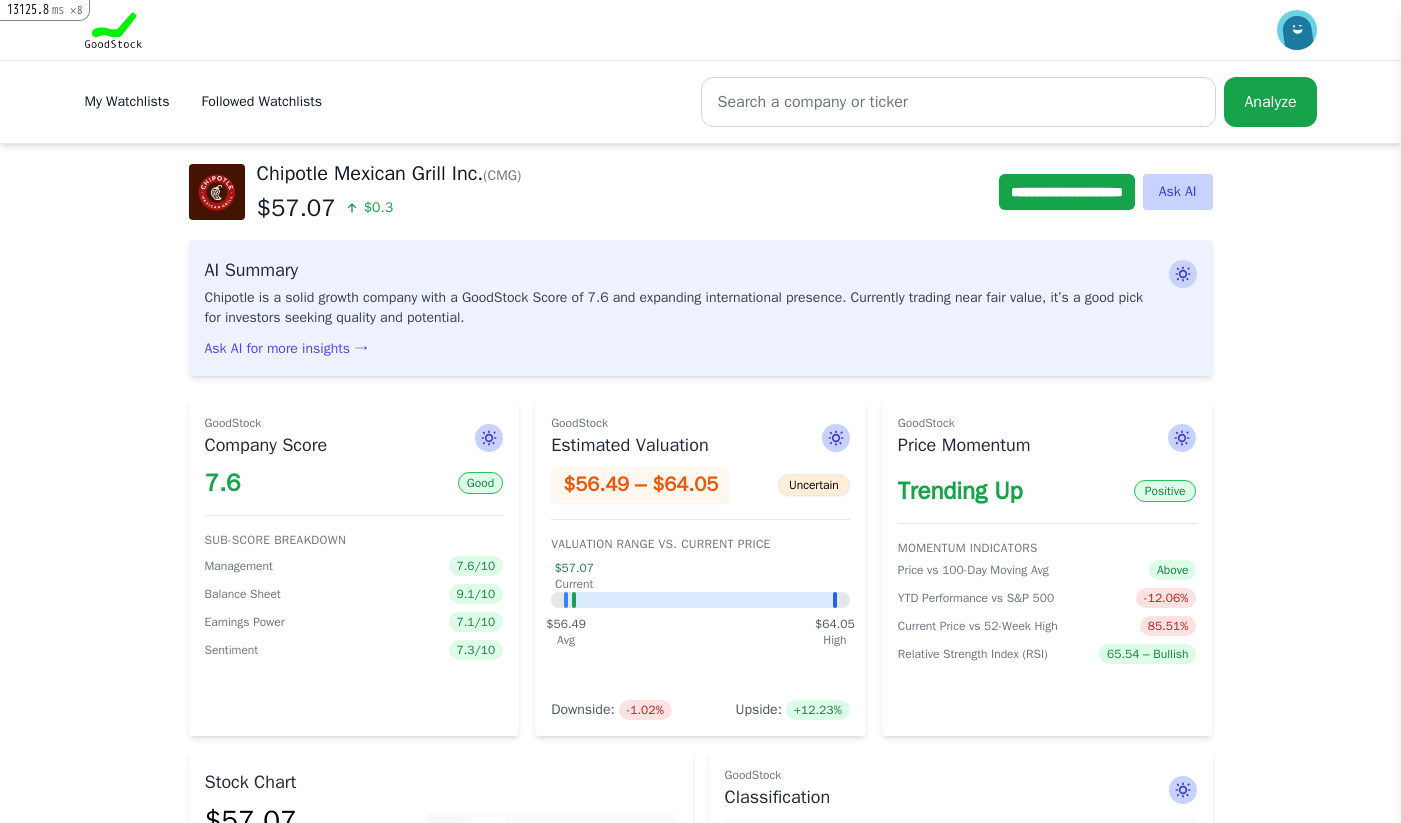 click on "**********" at bounding box center (700, 1033) 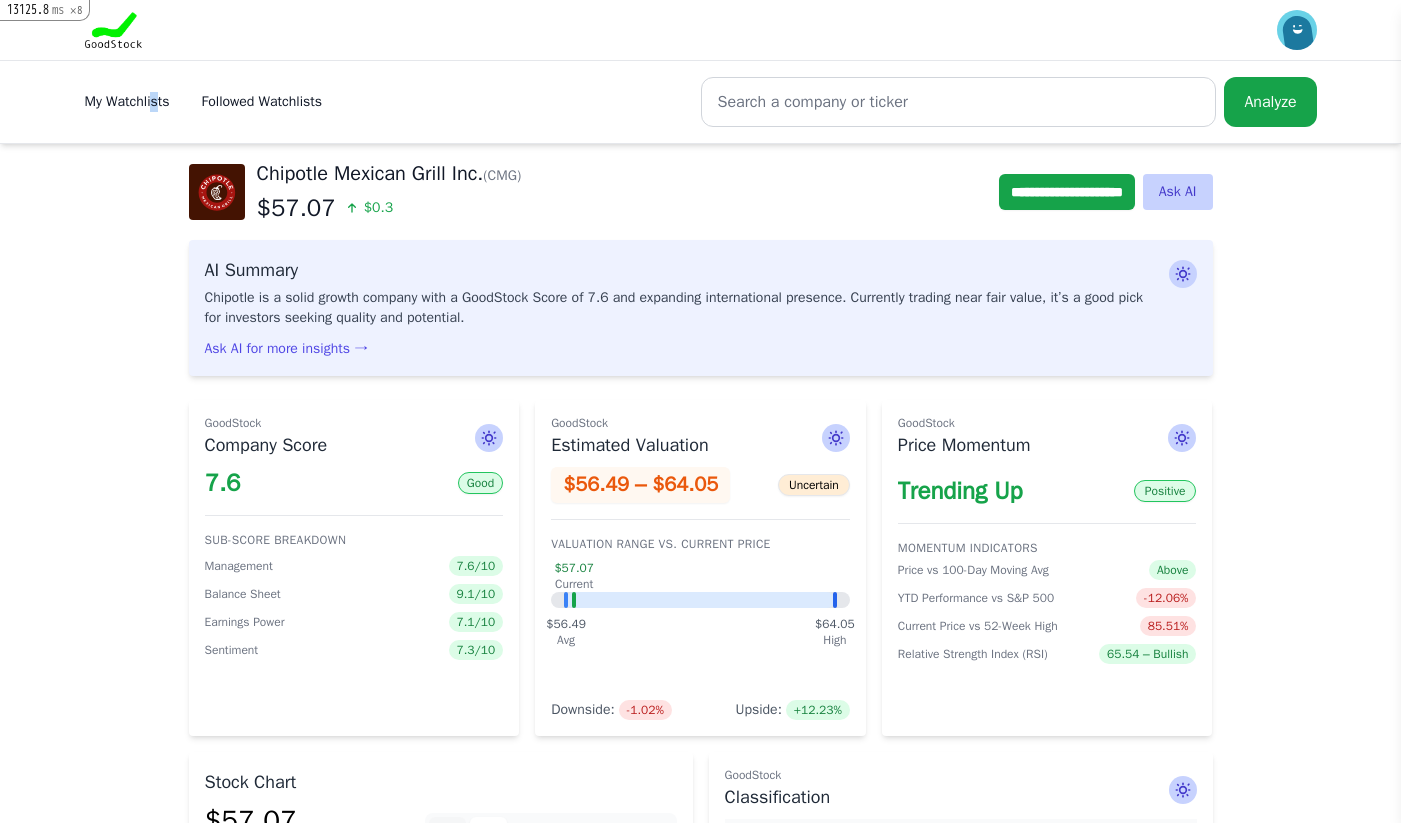 drag, startPoint x: 161, startPoint y: 92, endPoint x: 148, endPoint y: 89, distance: 13.341664 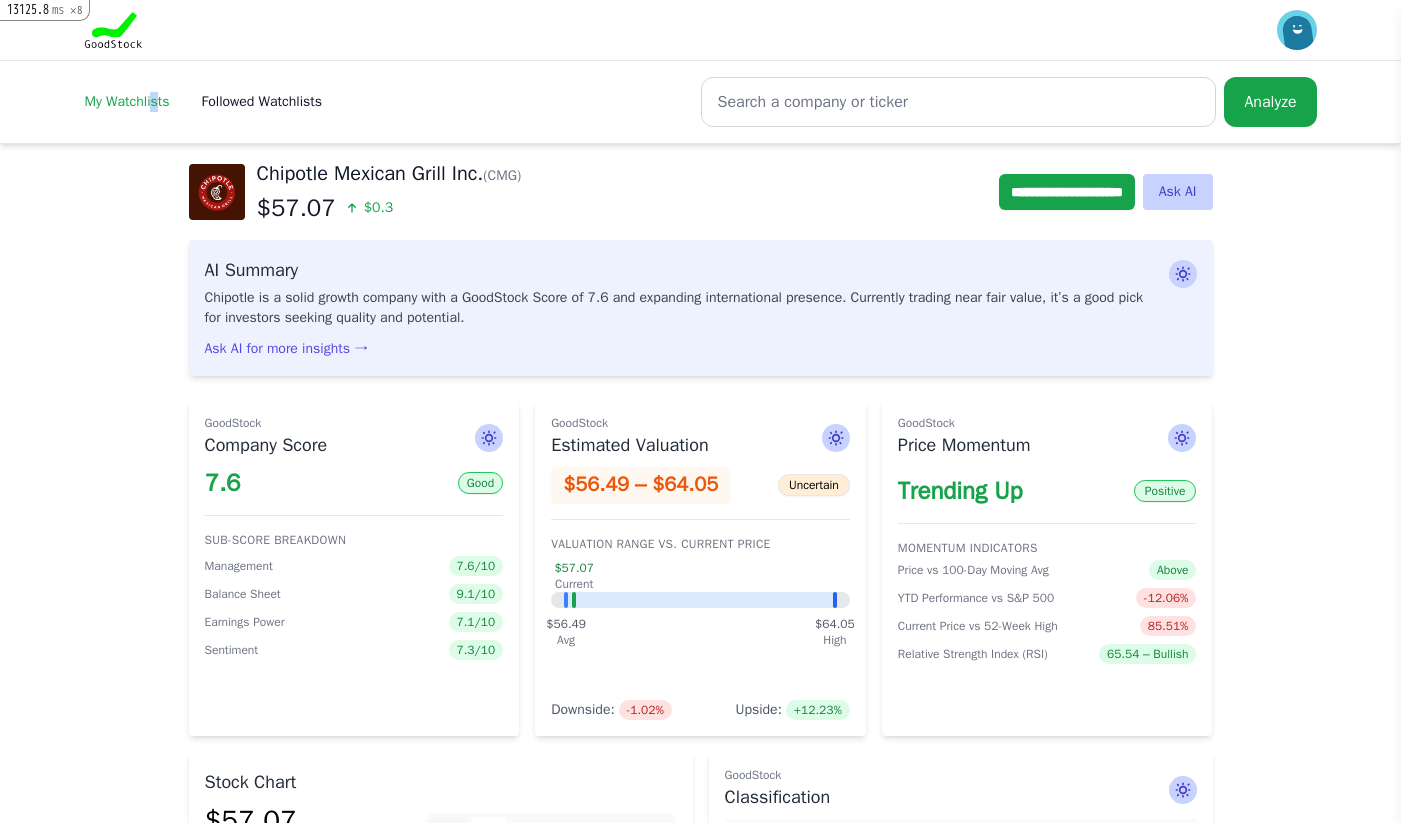 click on "My Watchlists" at bounding box center (127, 101) 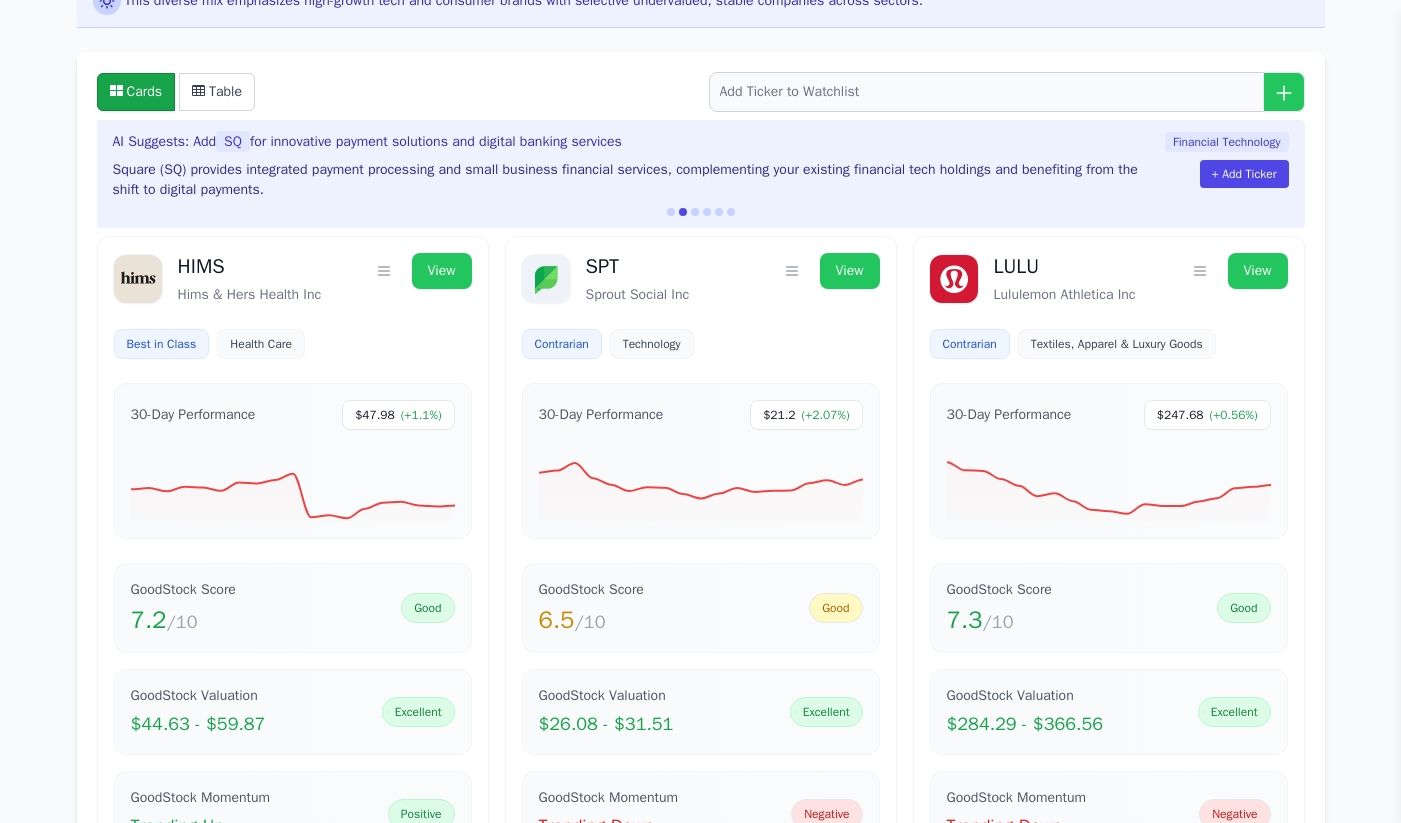 scroll, scrollTop: 0, scrollLeft: 0, axis: both 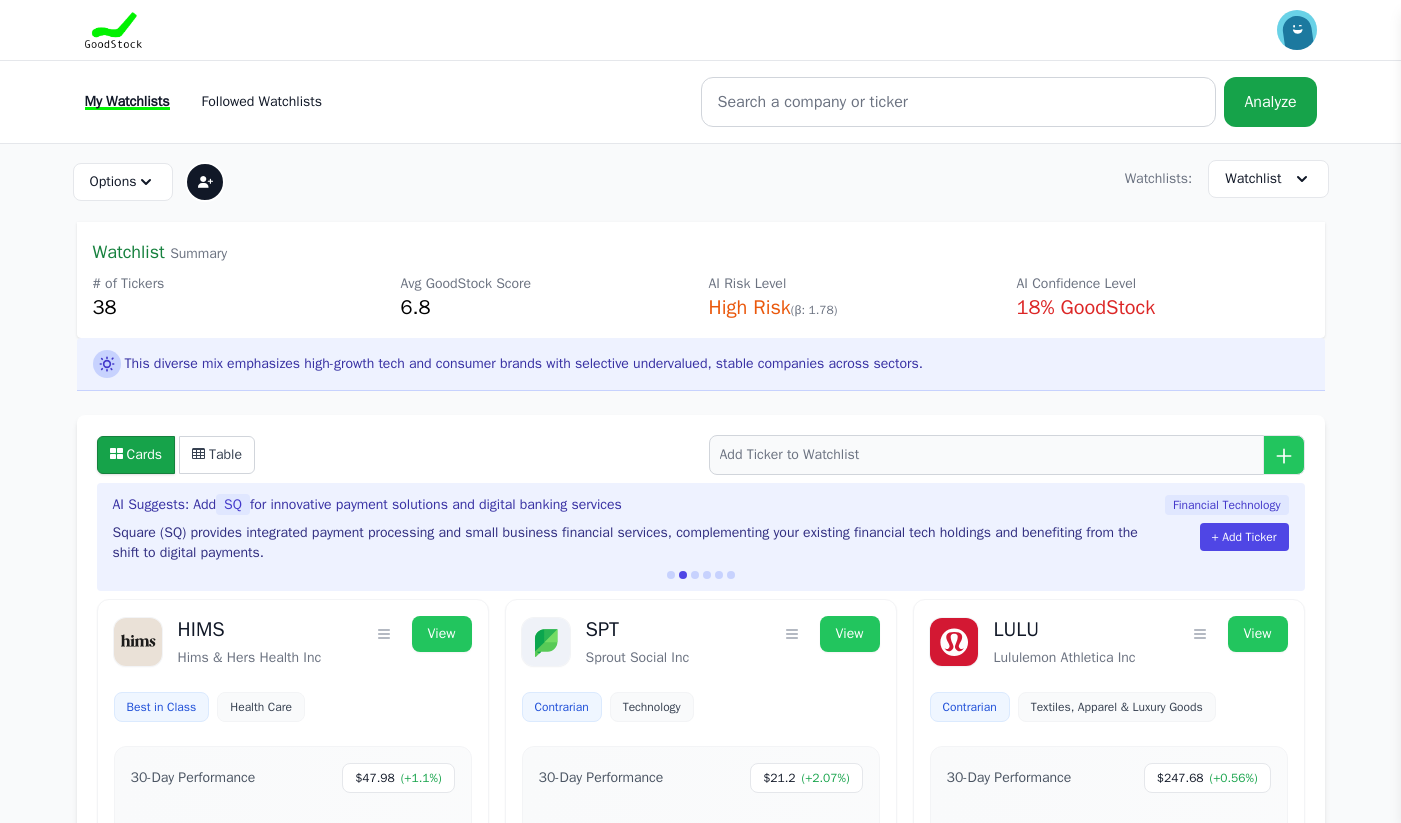 click at bounding box center (695, 575) 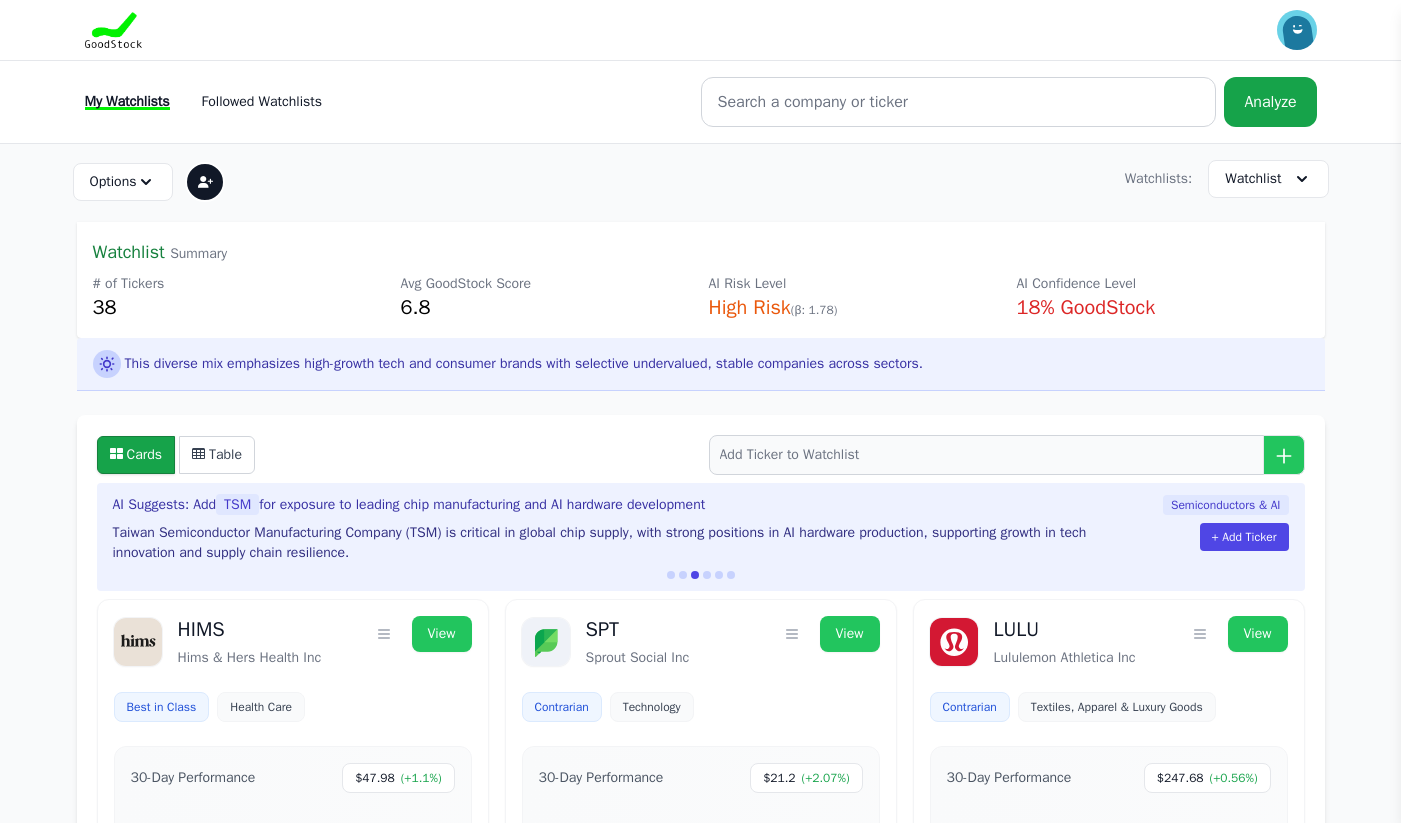 click at bounding box center [701, 575] 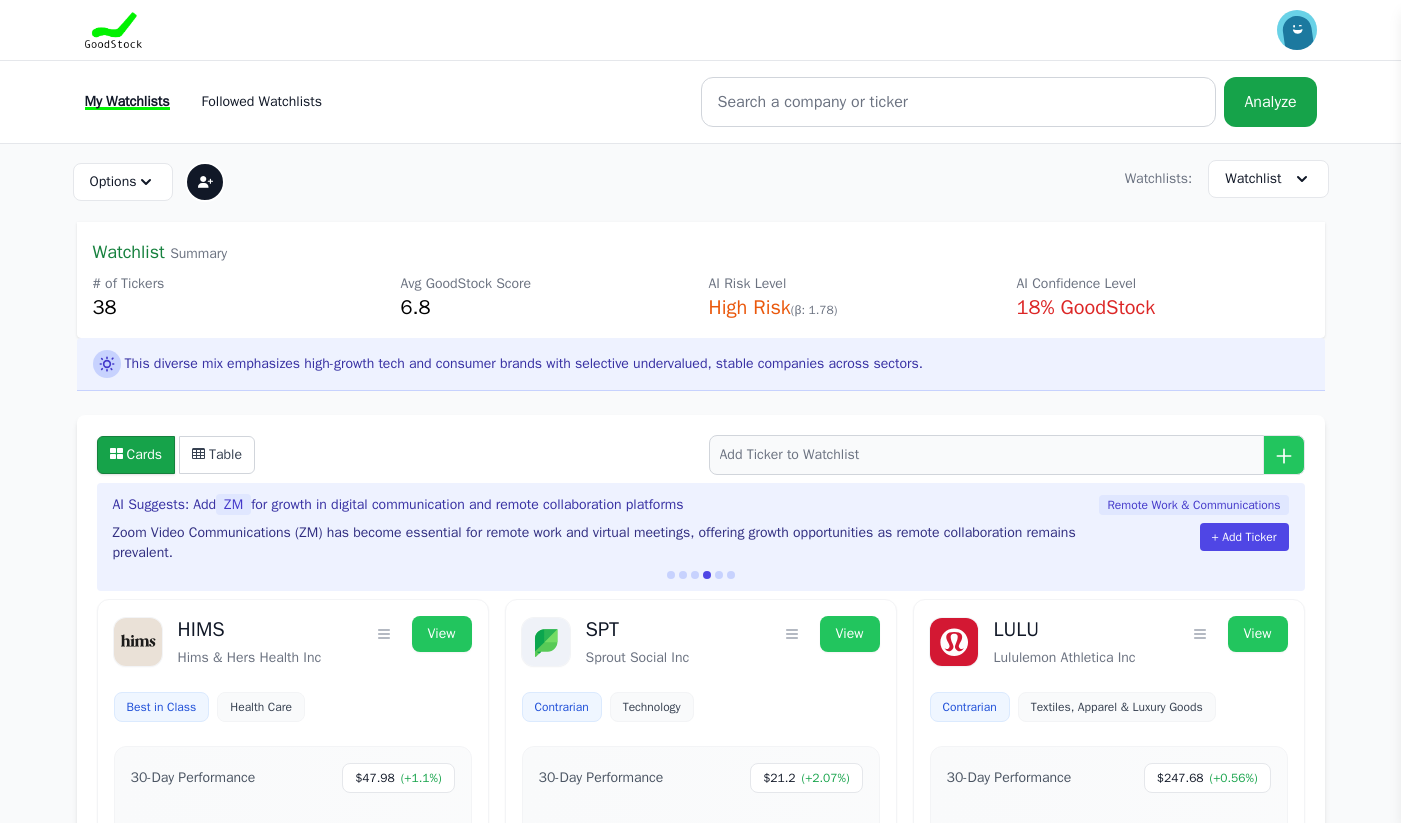 click at bounding box center [719, 575] 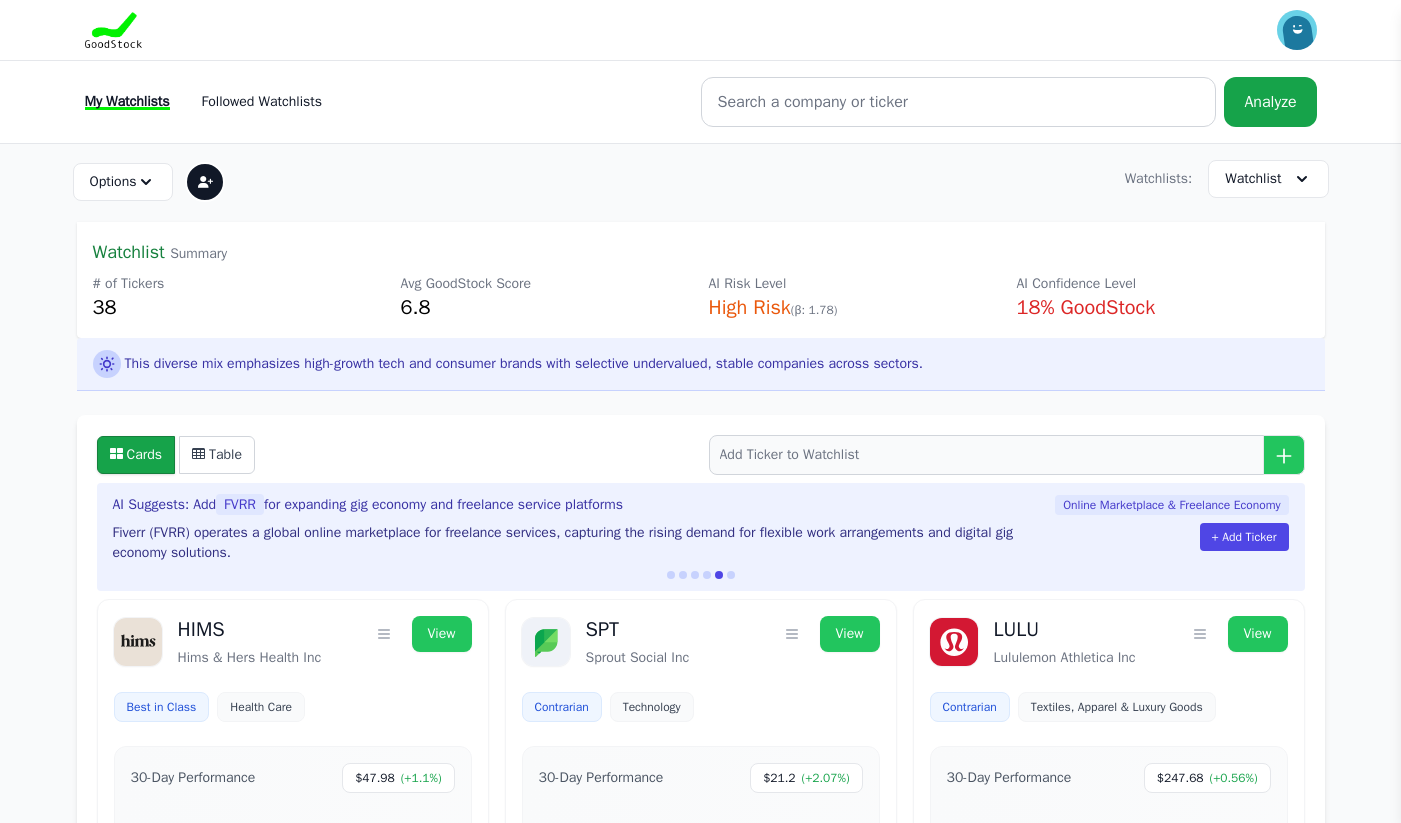 click at bounding box center (701, 575) 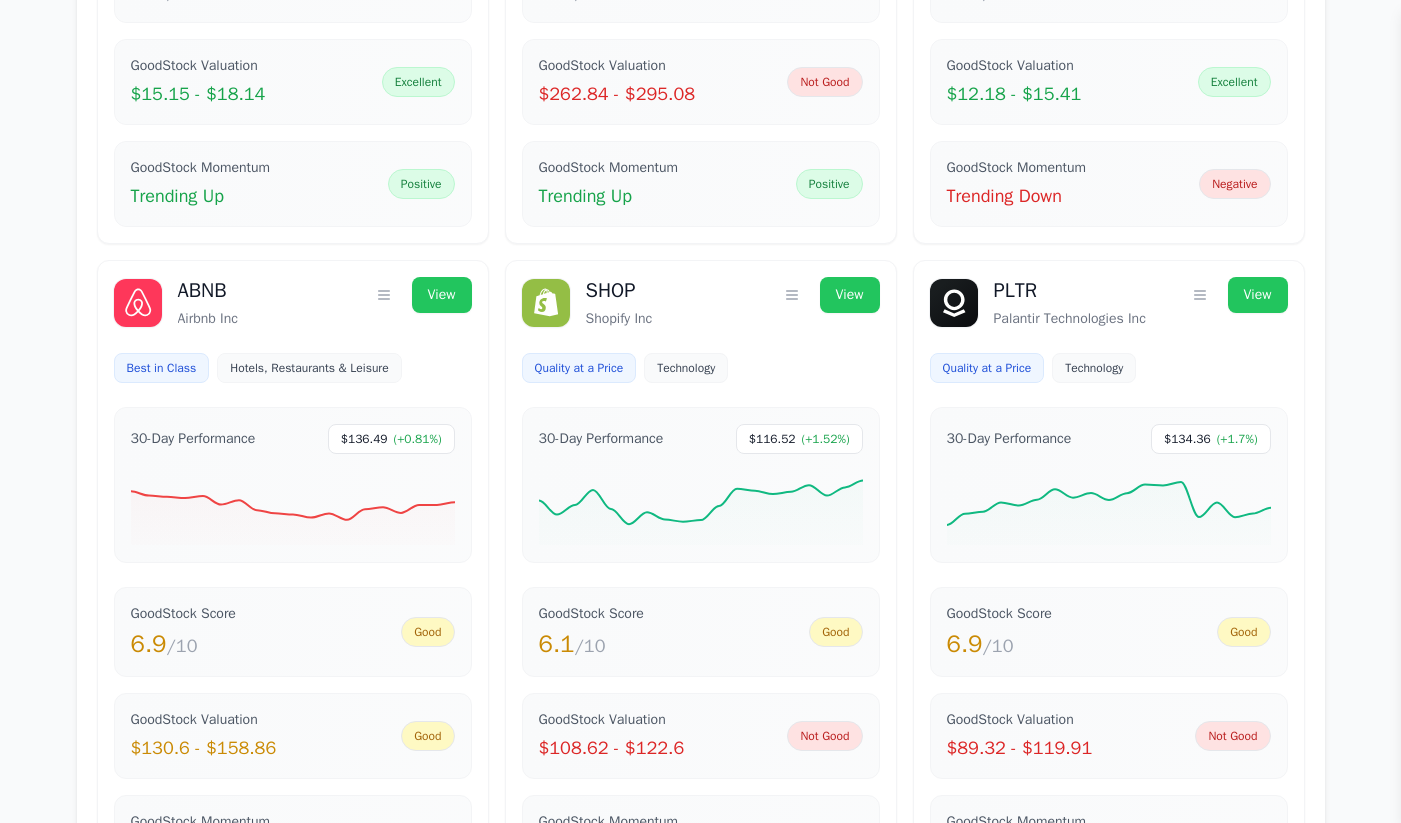 scroll, scrollTop: 0, scrollLeft: 0, axis: both 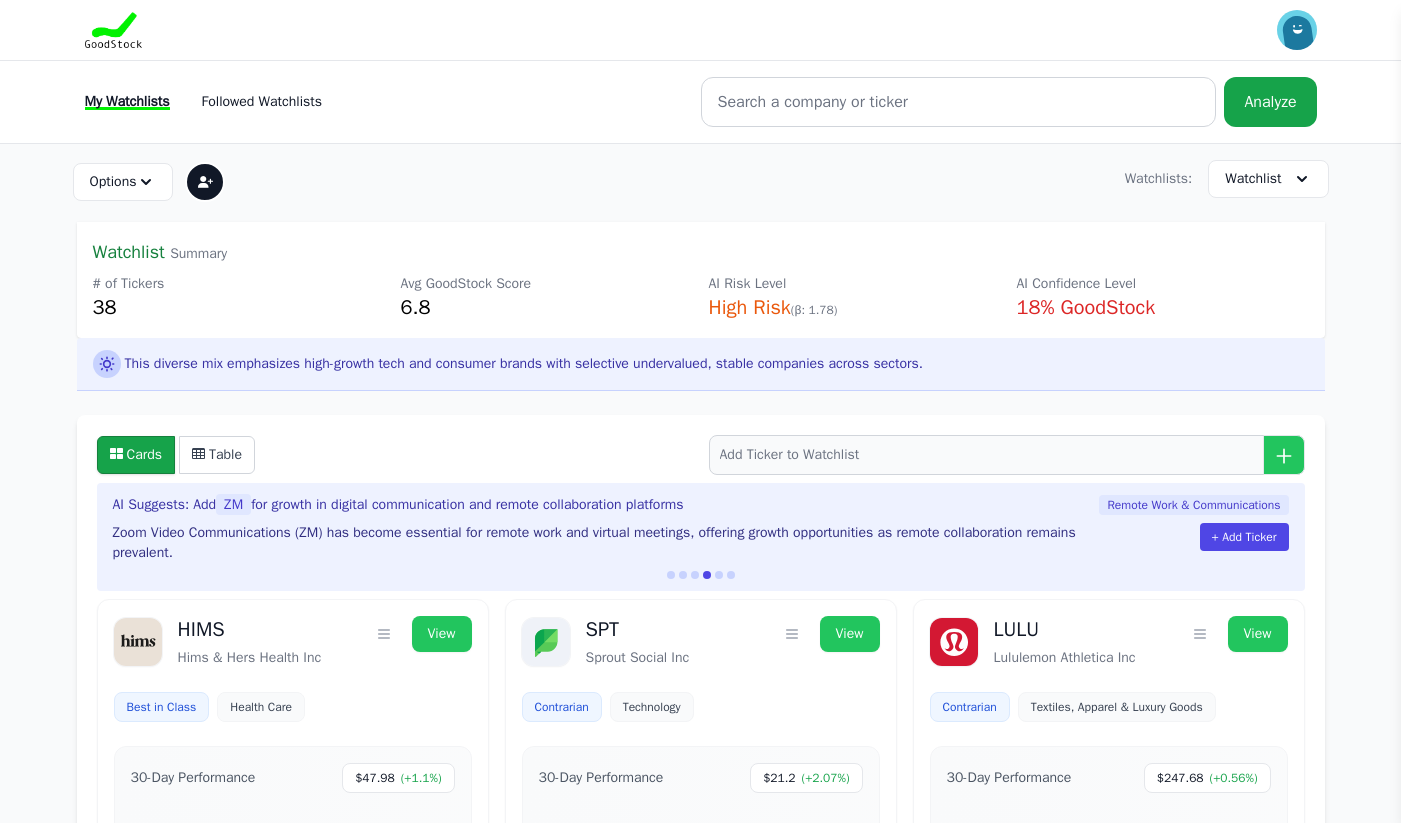 type 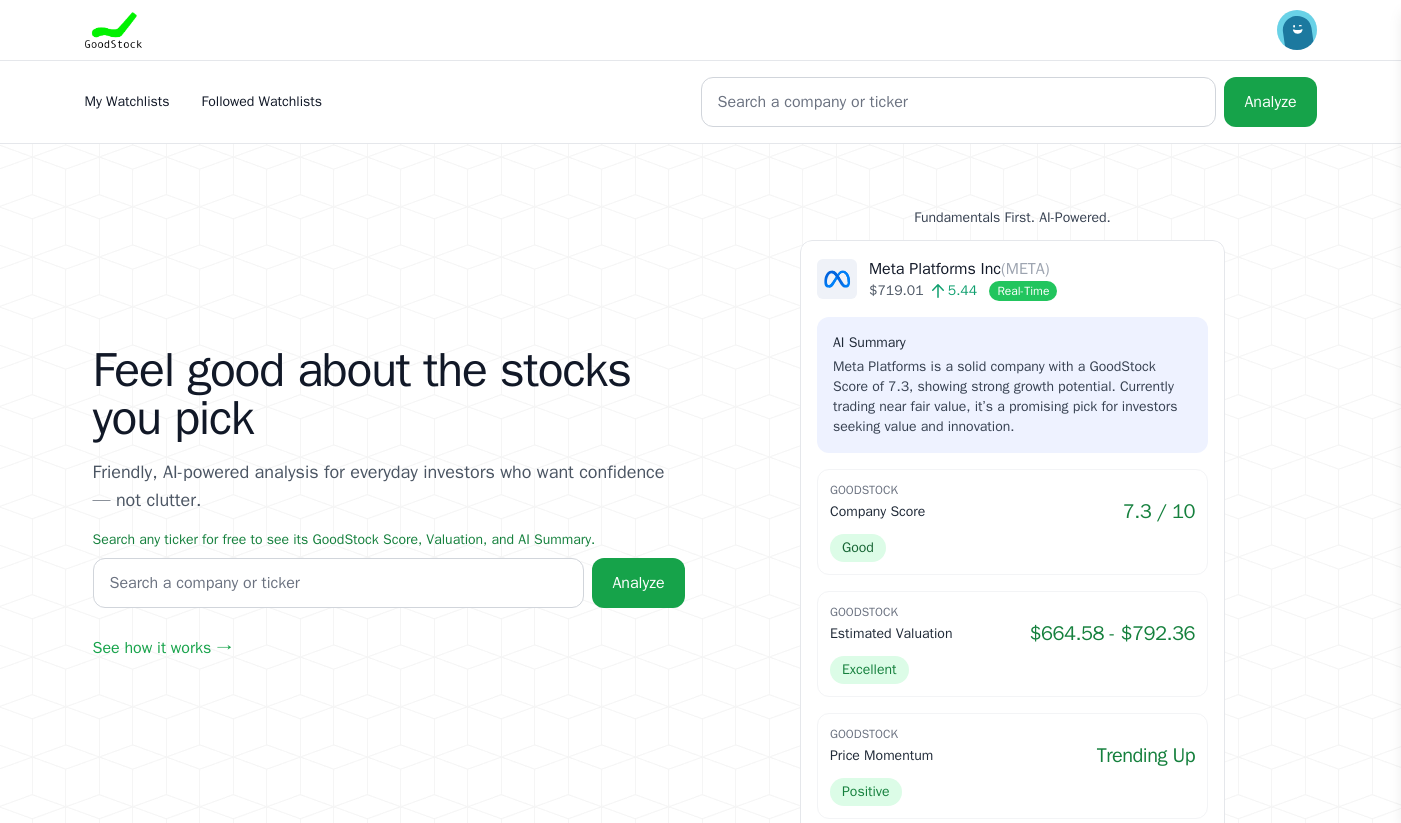 scroll, scrollTop: 0, scrollLeft: 0, axis: both 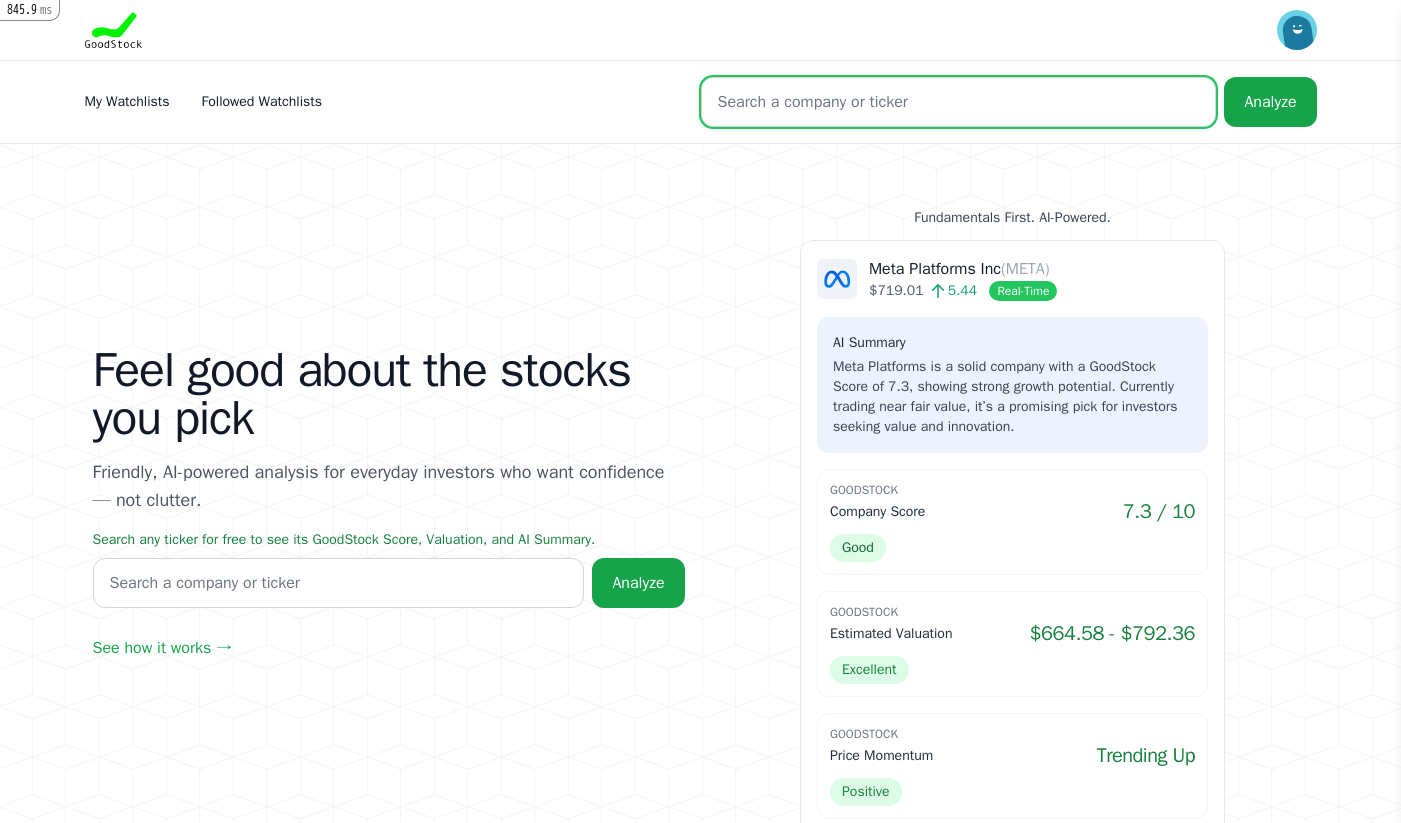 click at bounding box center (959, 102) 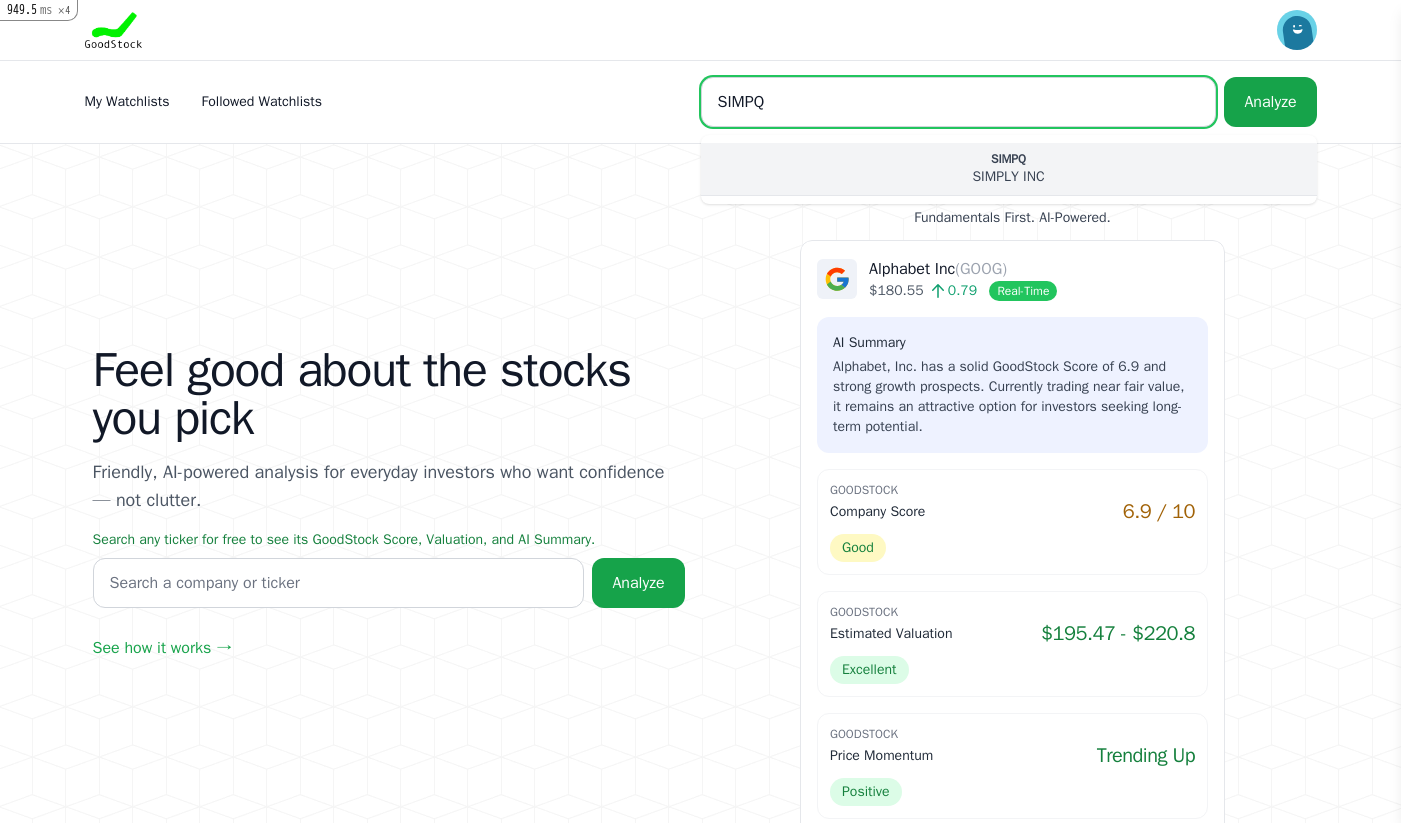 type on "SIMPQ" 